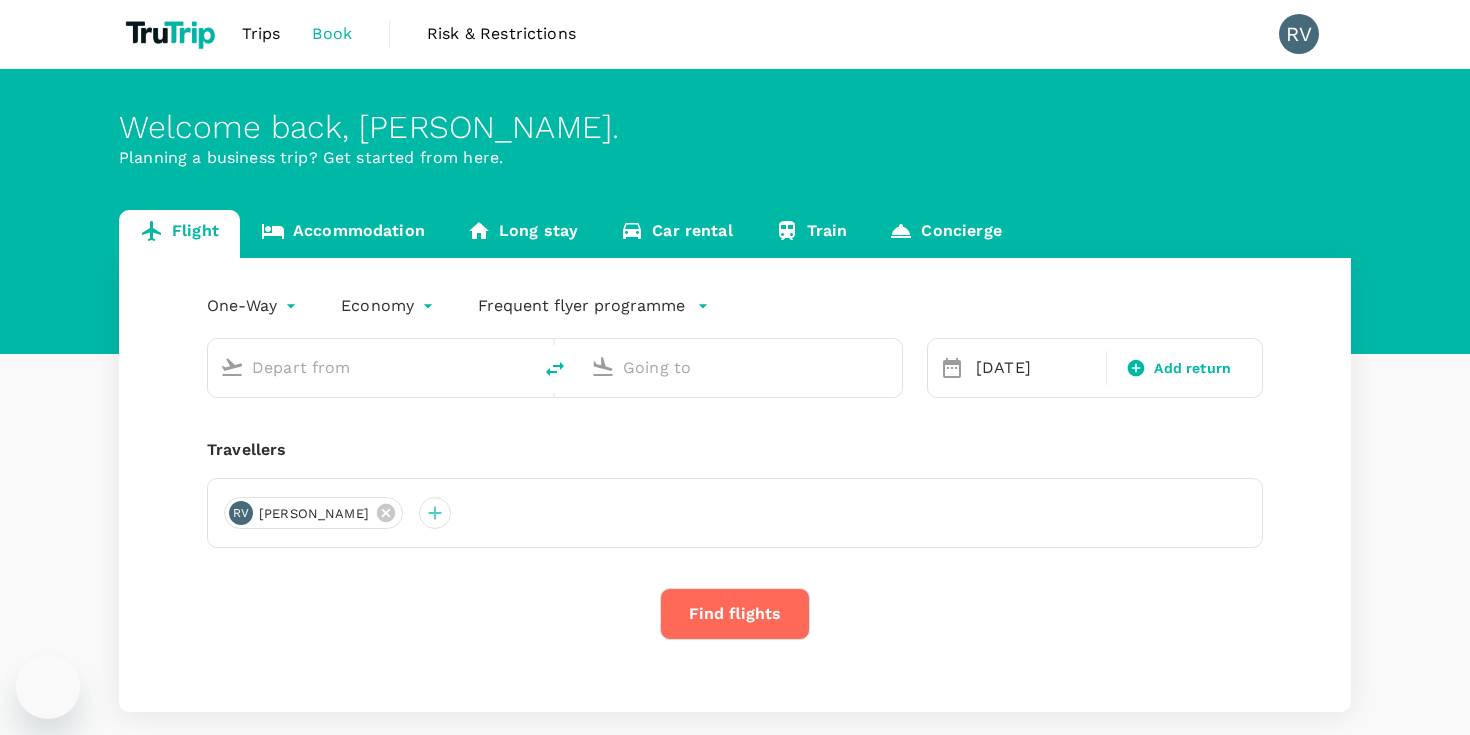 scroll, scrollTop: 0, scrollLeft: 0, axis: both 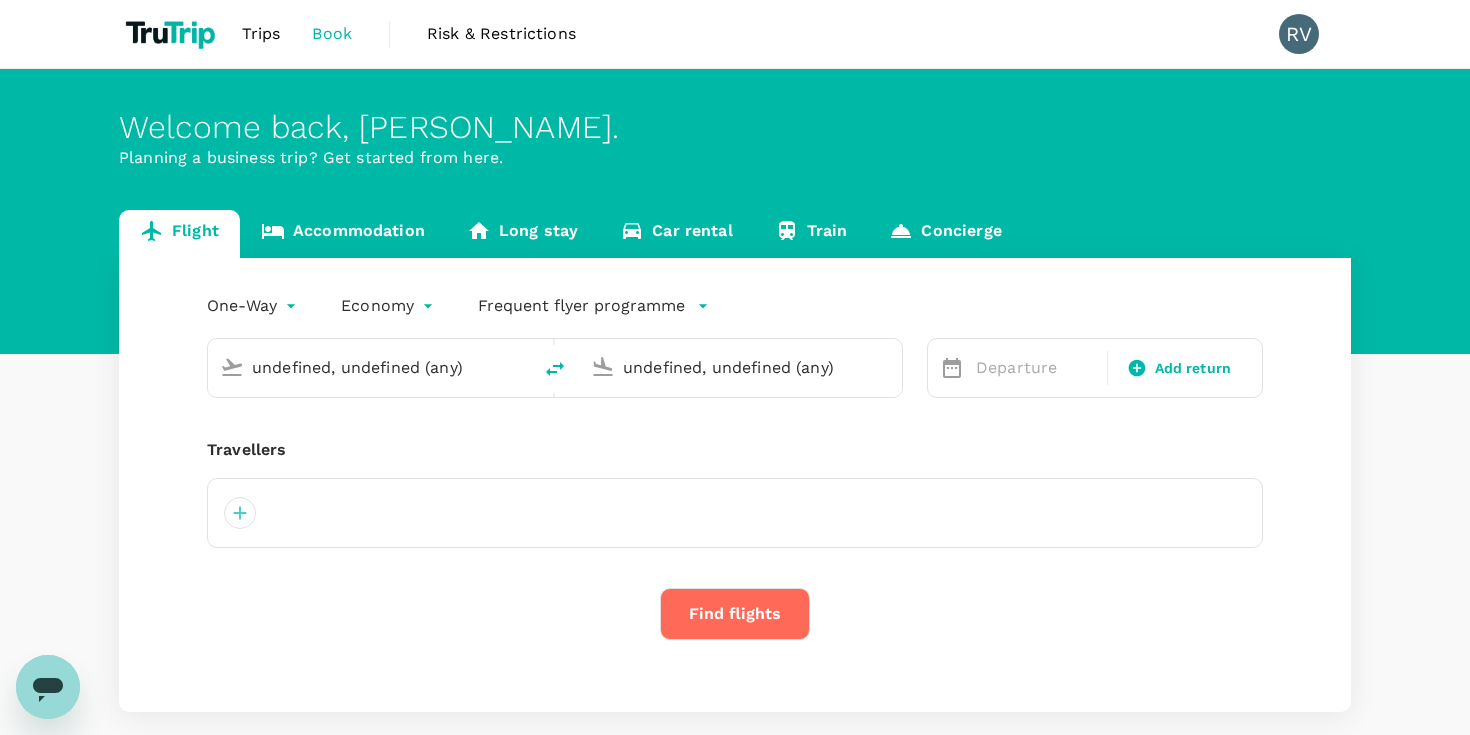 type 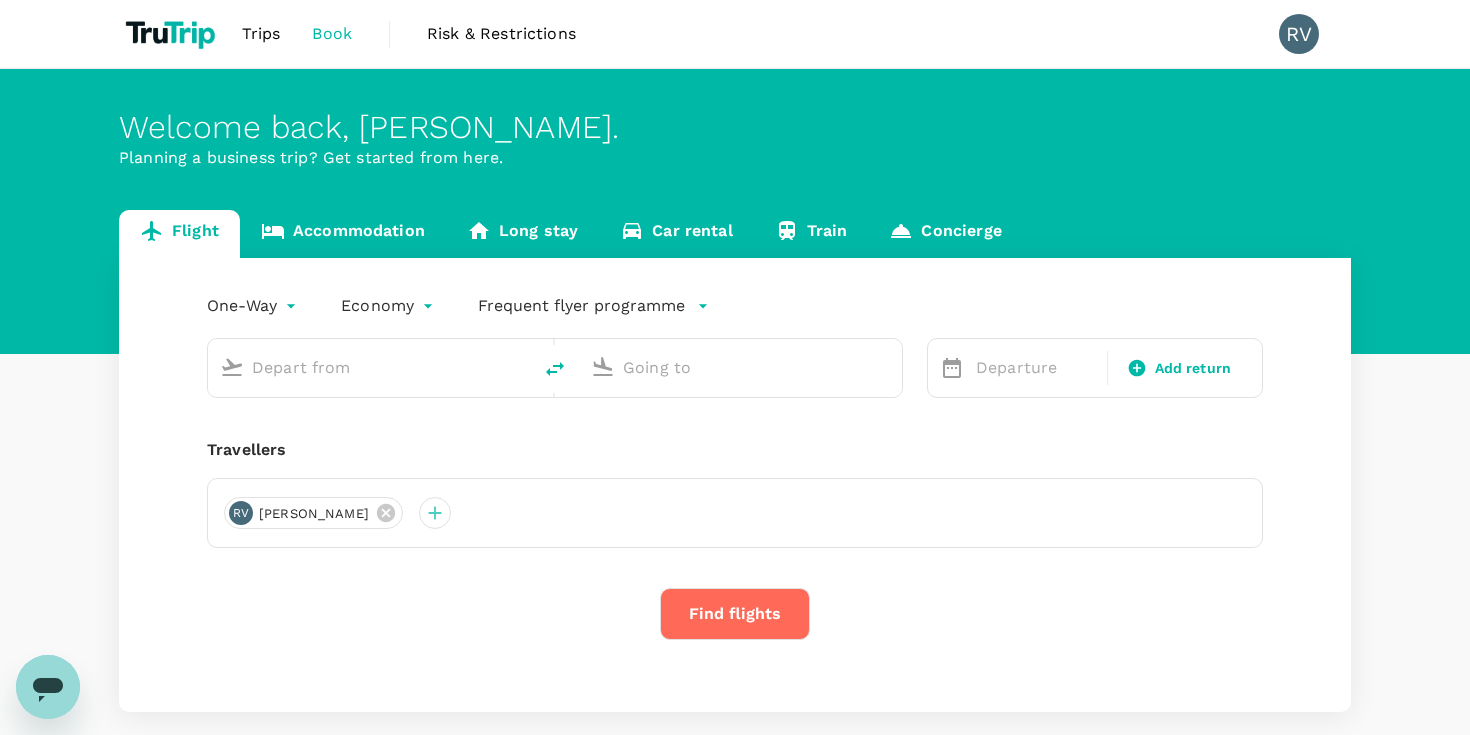 type 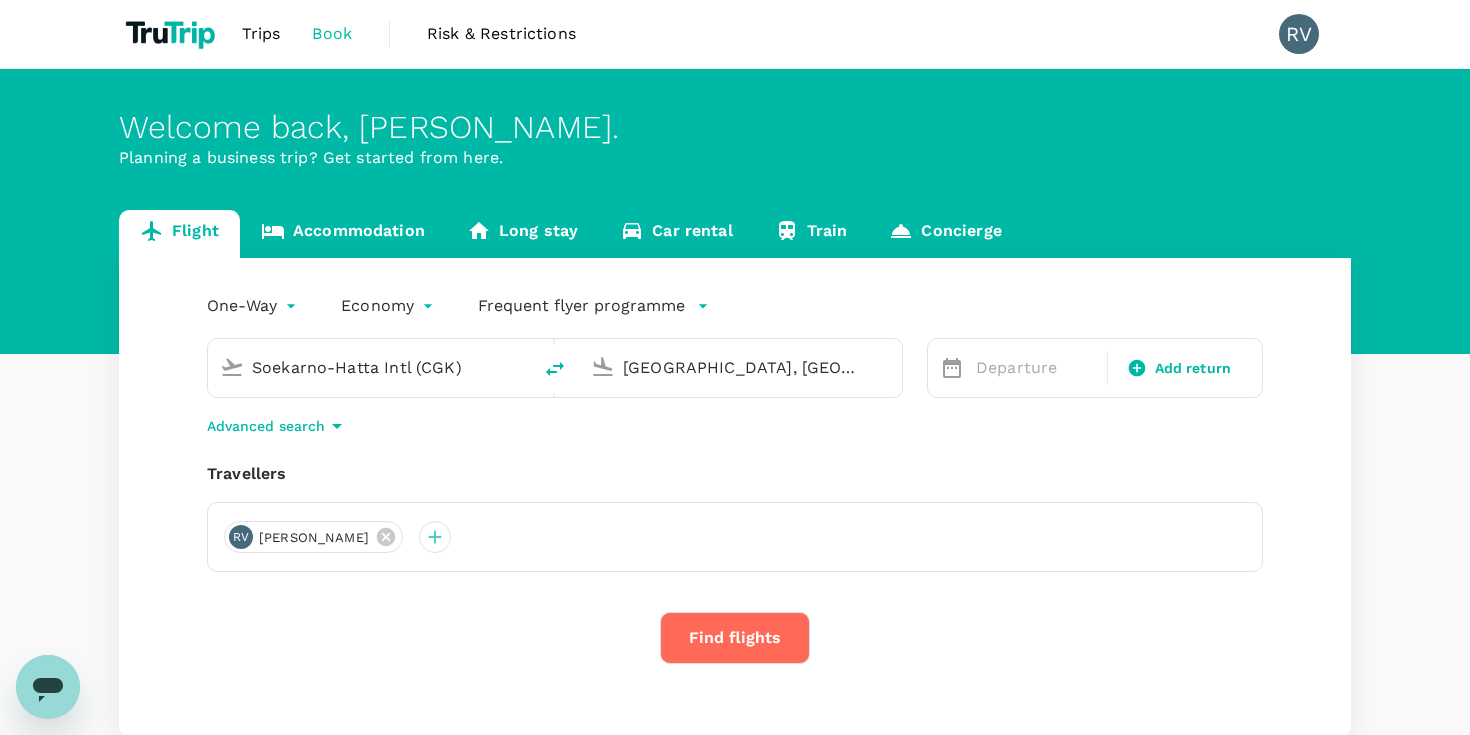 click on "[GEOGRAPHIC_DATA], [GEOGRAPHIC_DATA] (any)" at bounding box center (741, 367) 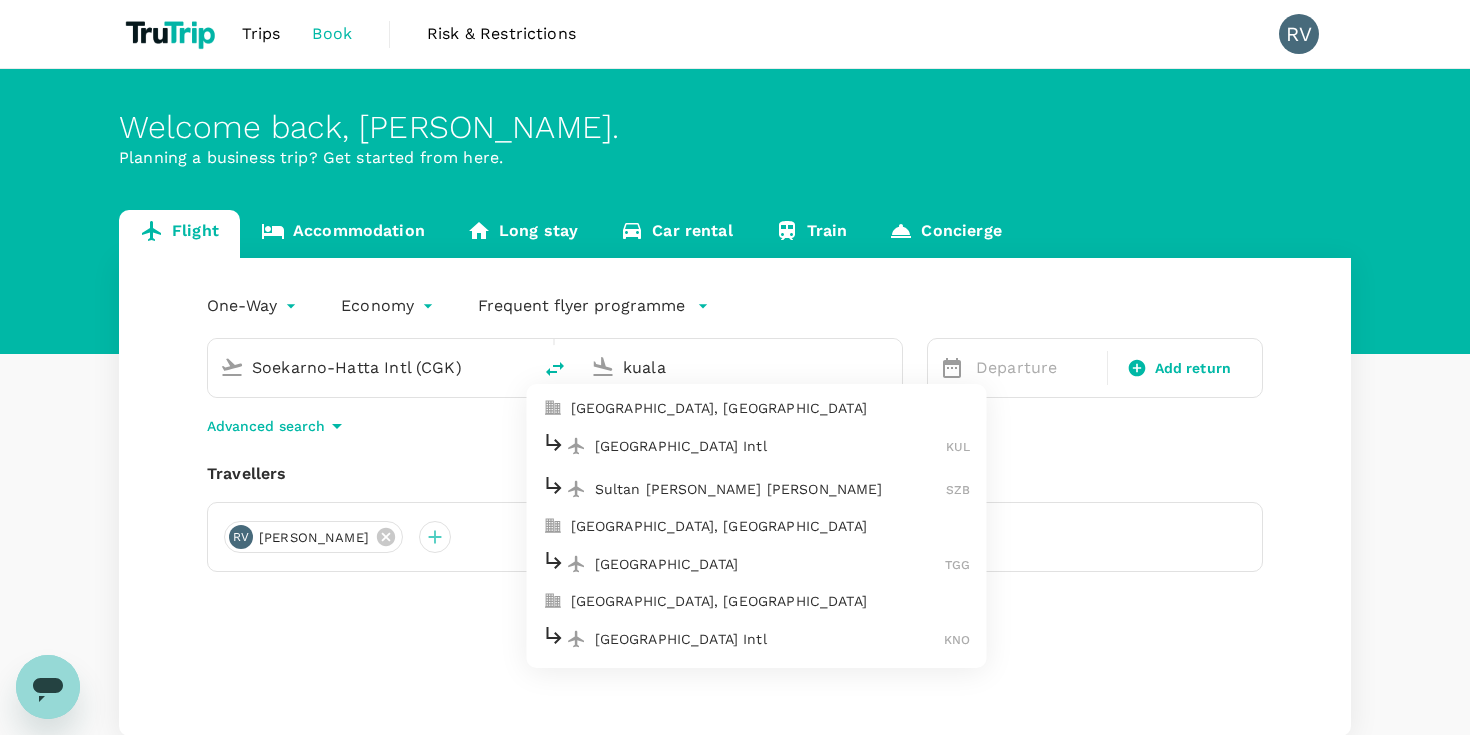 click on "[GEOGRAPHIC_DATA], [GEOGRAPHIC_DATA]" at bounding box center (771, 408) 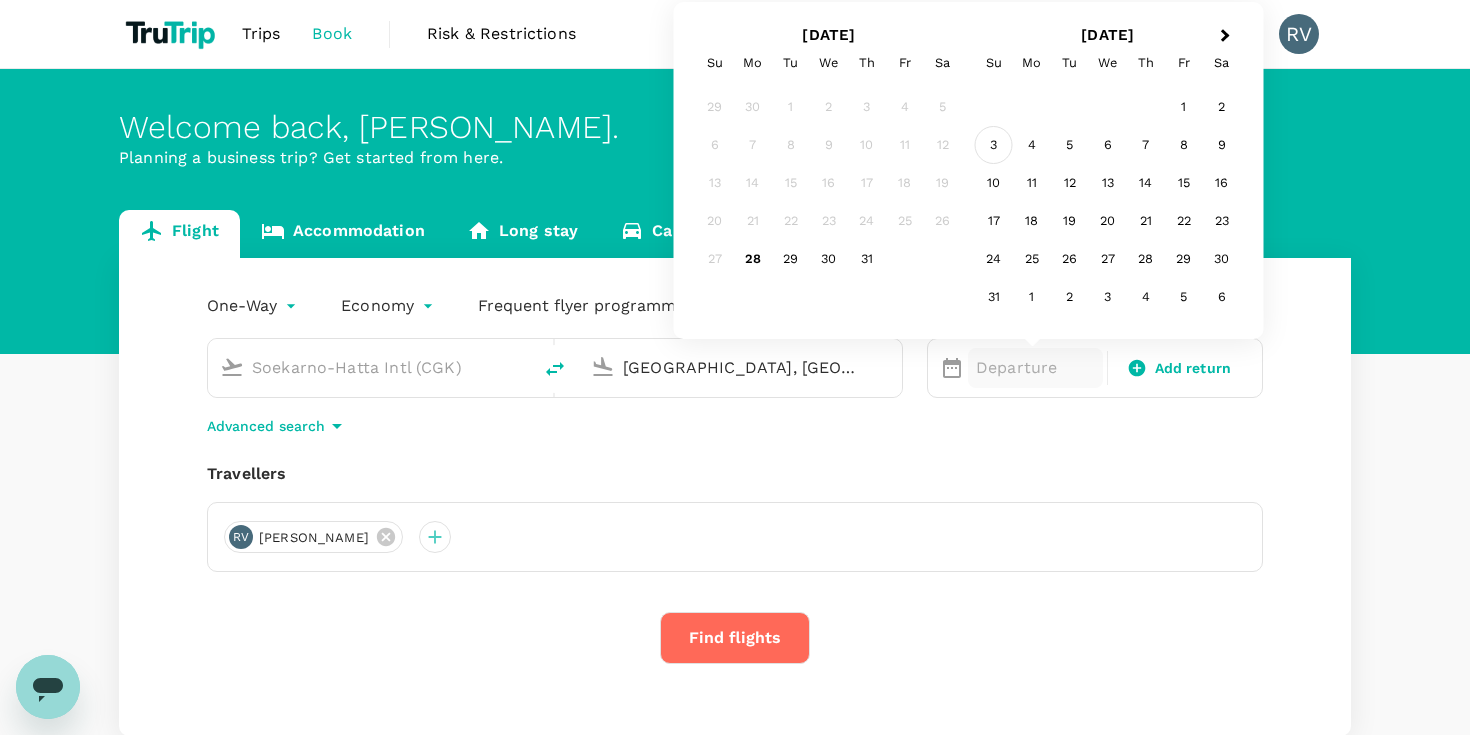 type on "Kuala Lumpur, Malaysia (any)" 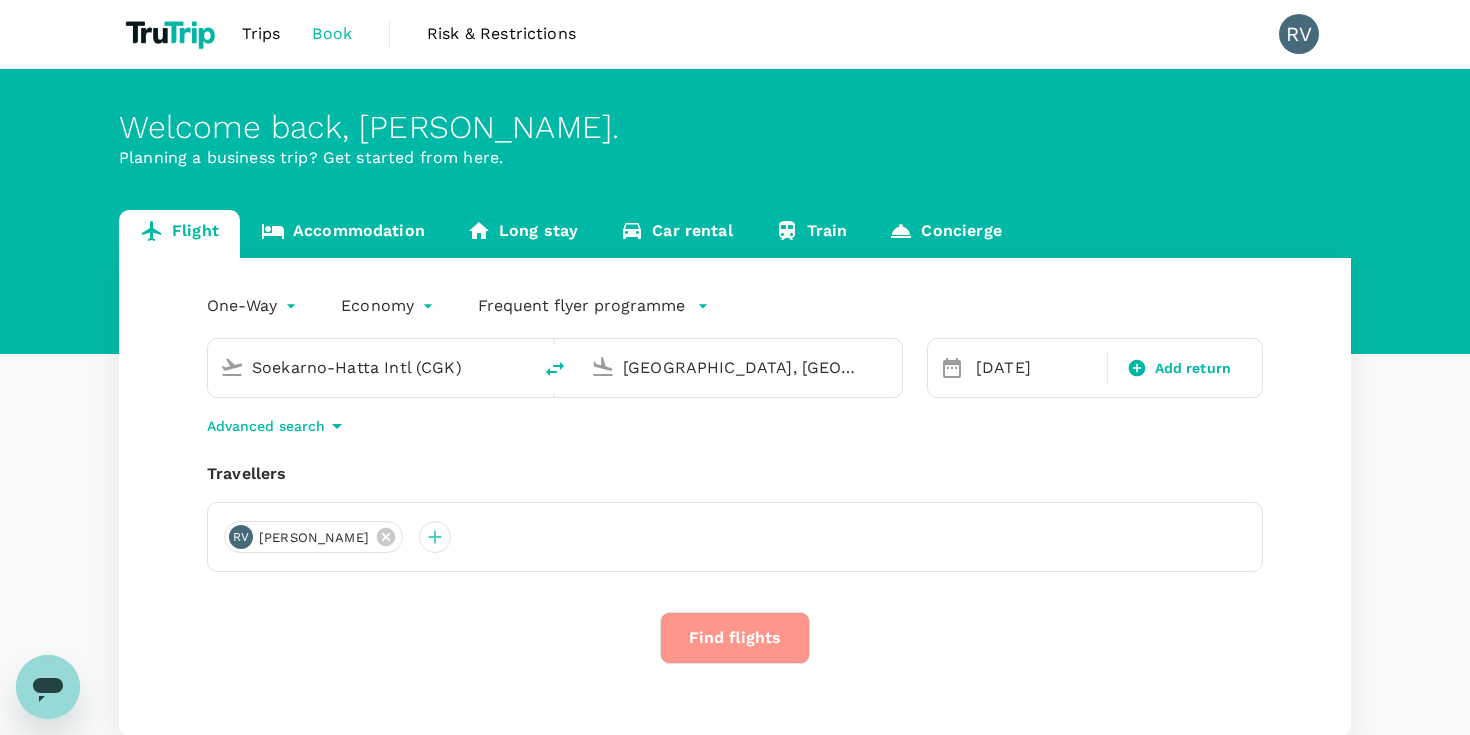 click on "Find flights" at bounding box center [735, 638] 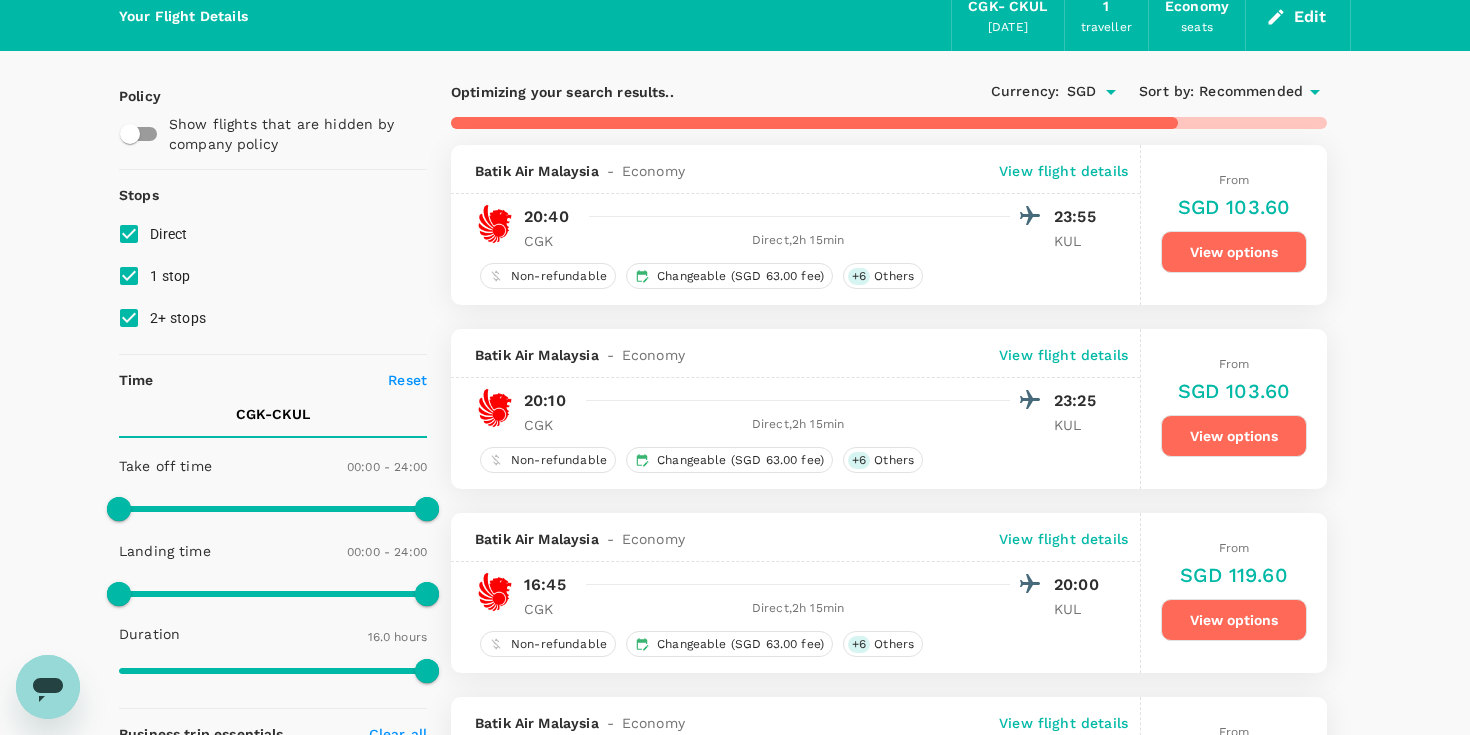 scroll, scrollTop: 93, scrollLeft: 0, axis: vertical 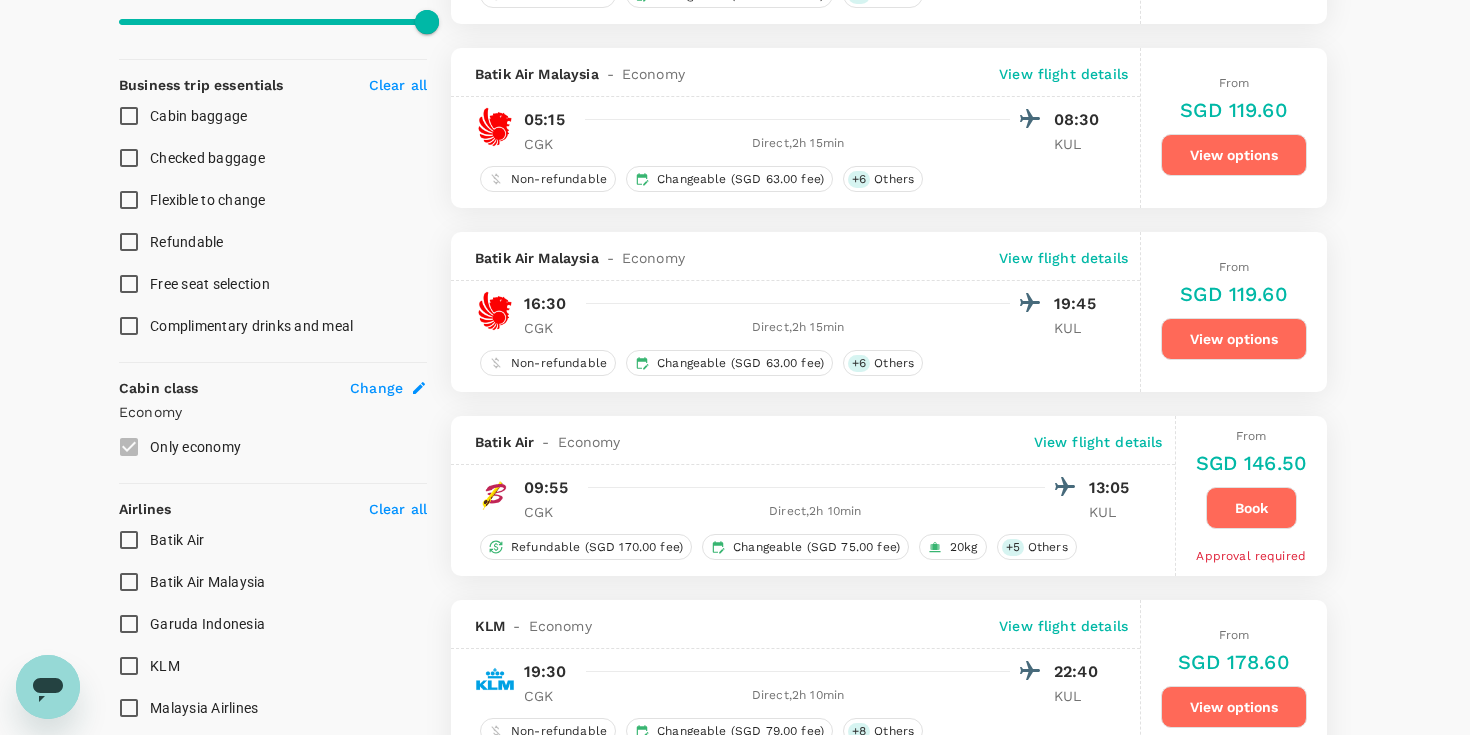 type on "1890" 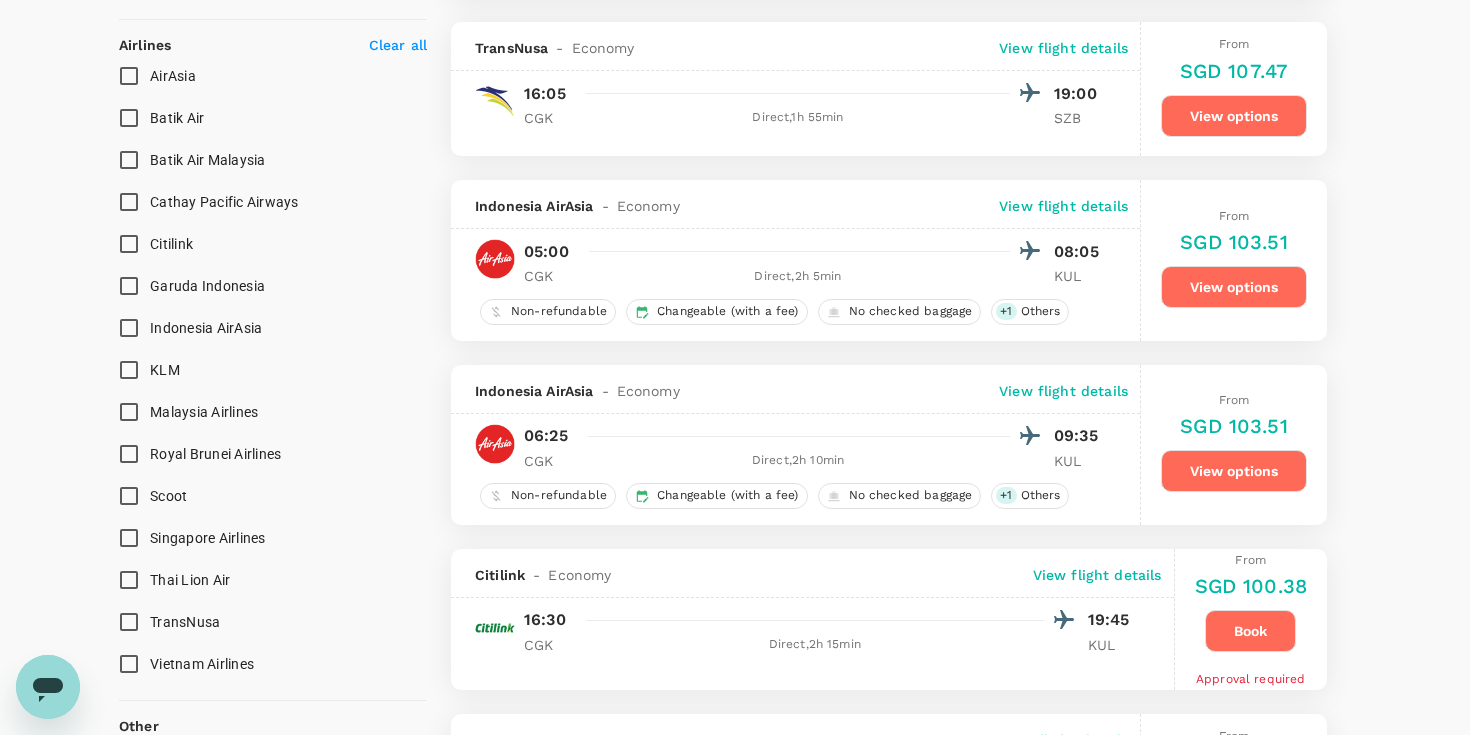 scroll, scrollTop: 1275, scrollLeft: 0, axis: vertical 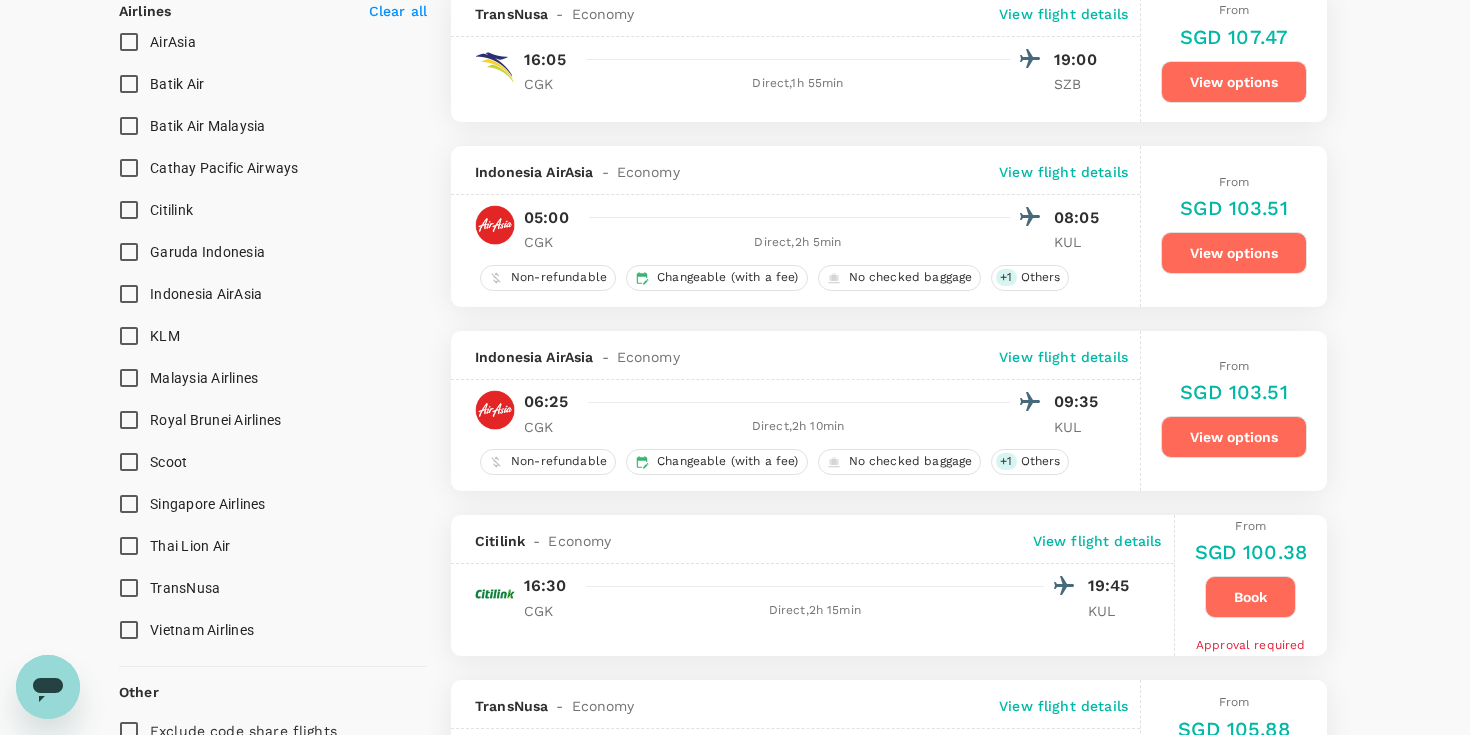 click on "Book" at bounding box center (1250, 597) 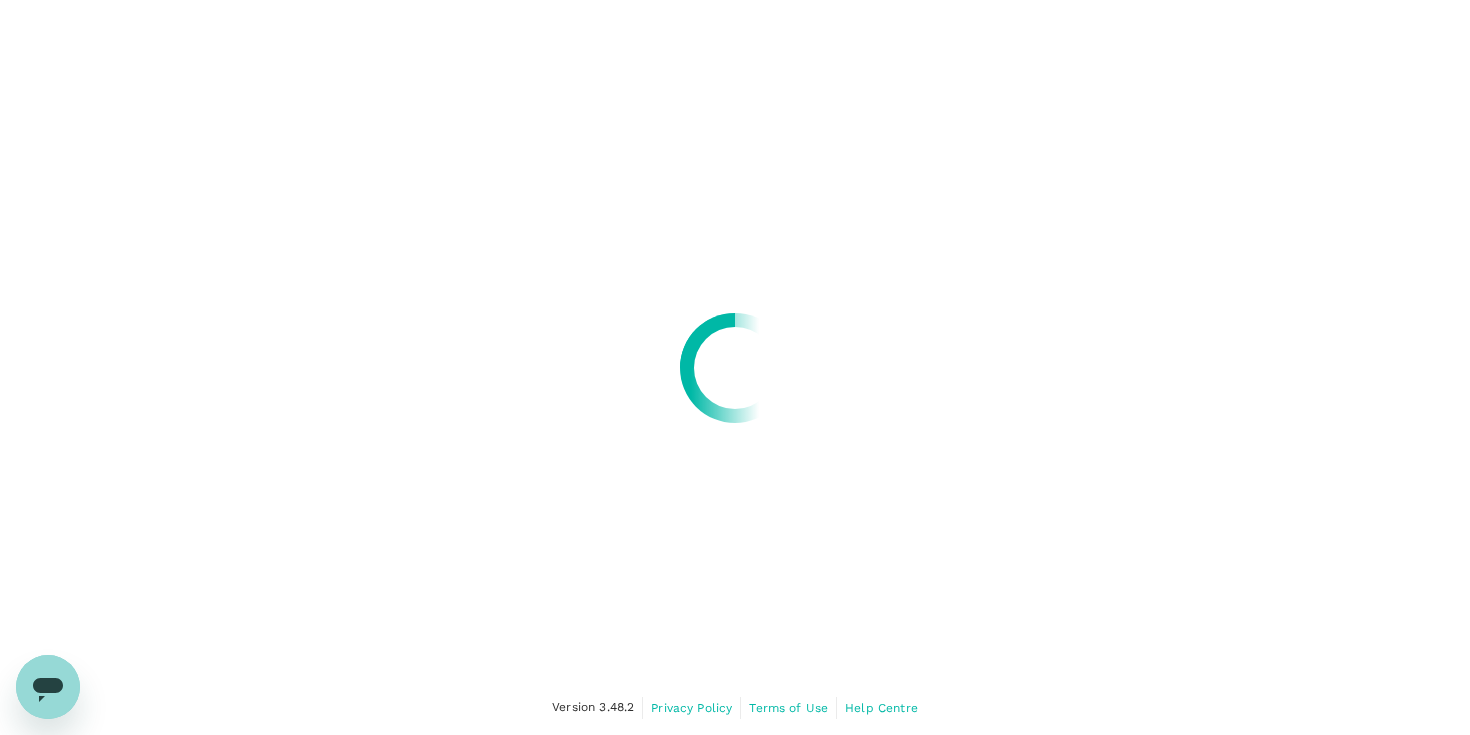 scroll, scrollTop: 0, scrollLeft: 0, axis: both 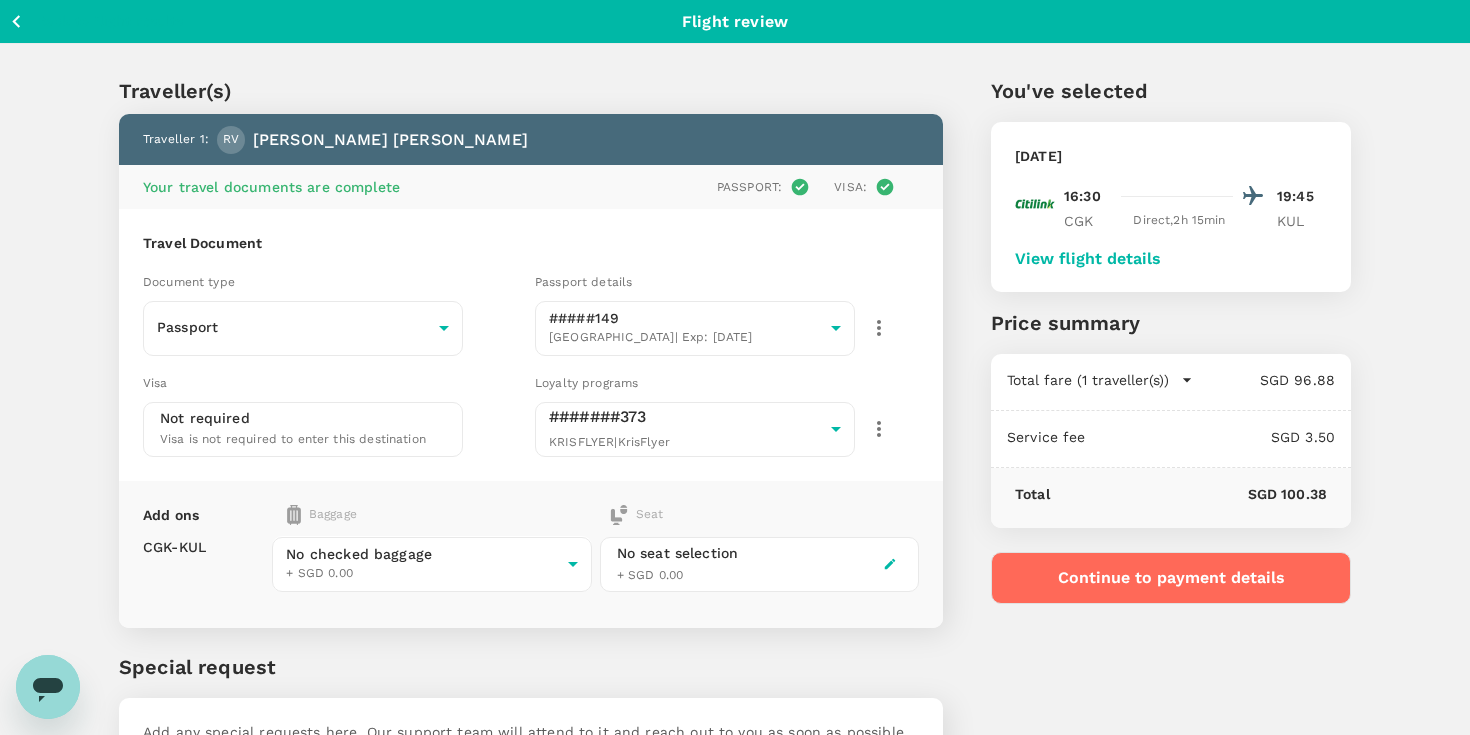 click on "View flight details" at bounding box center [1088, 259] 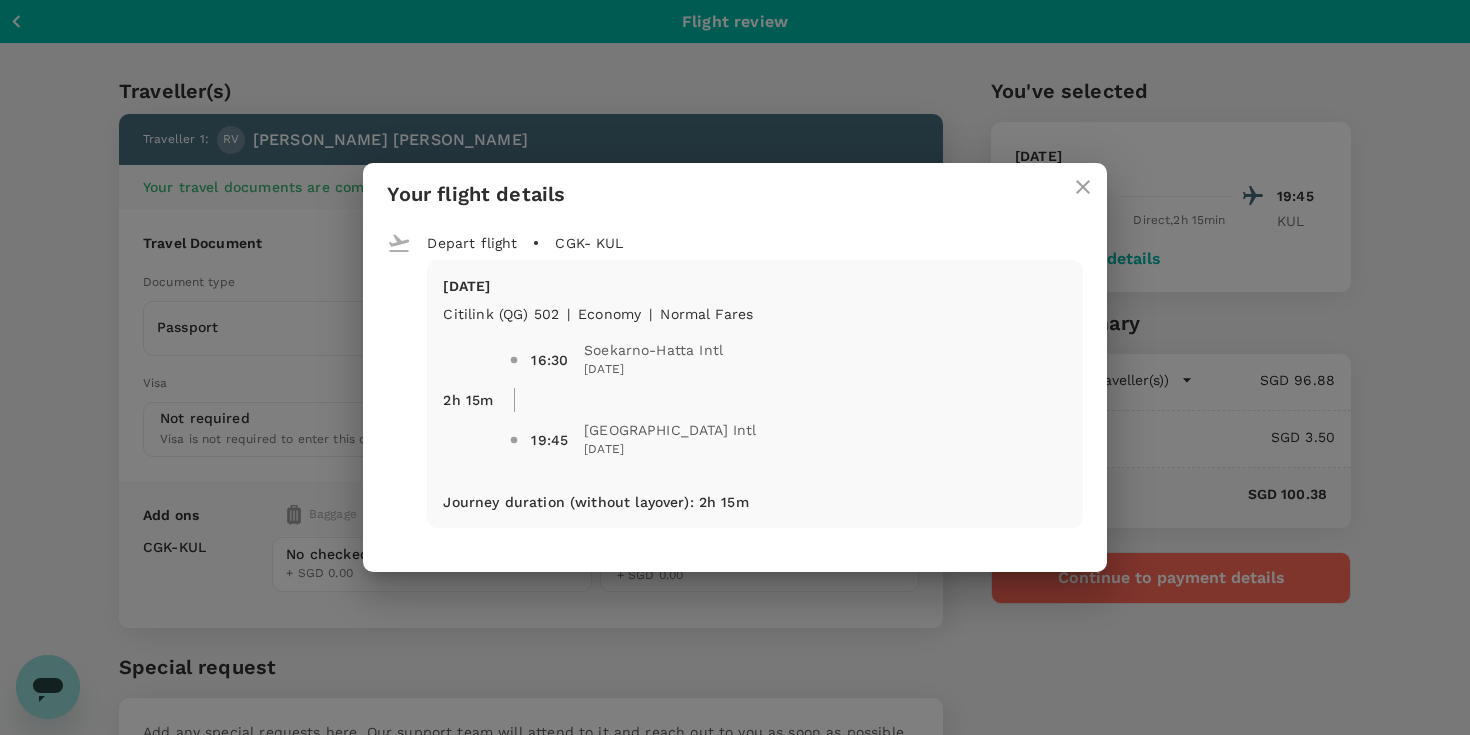 click 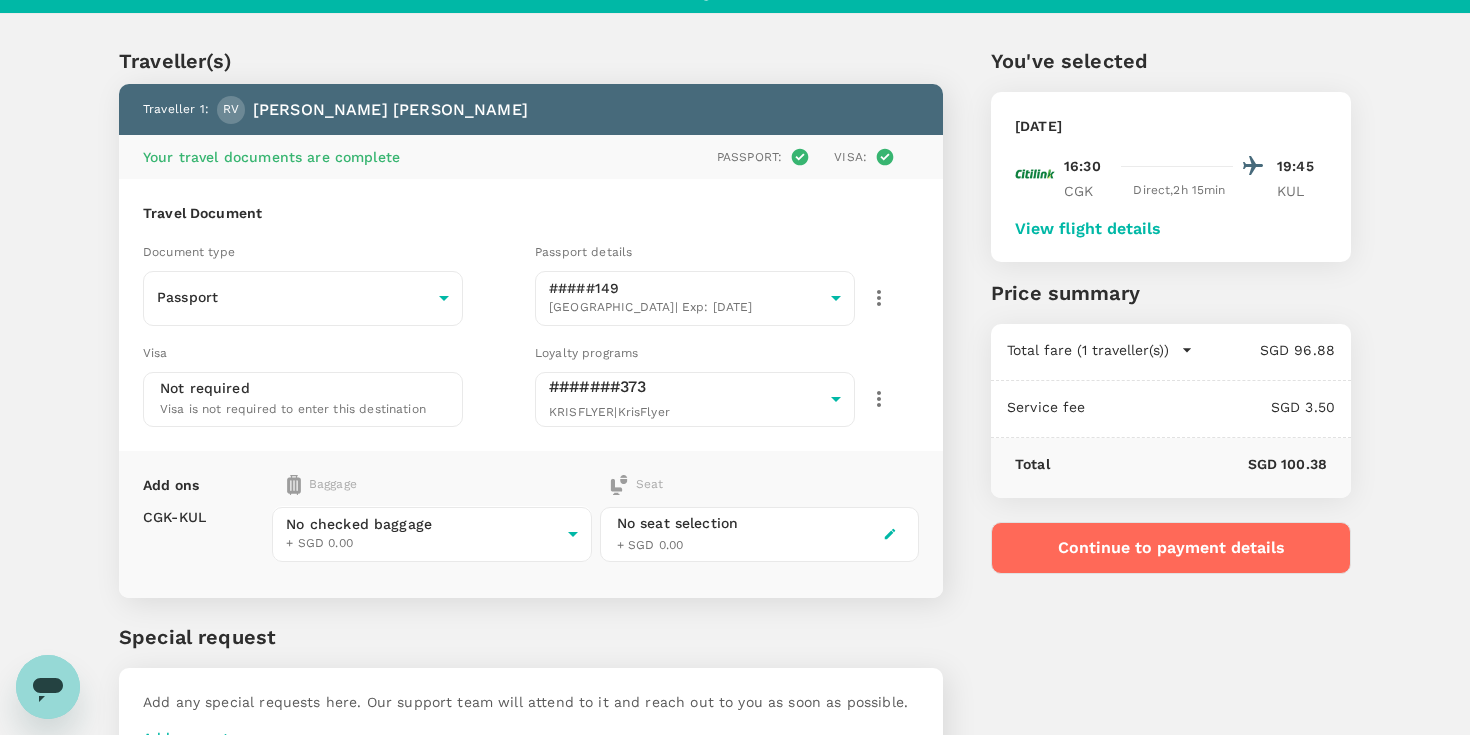scroll, scrollTop: 0, scrollLeft: 0, axis: both 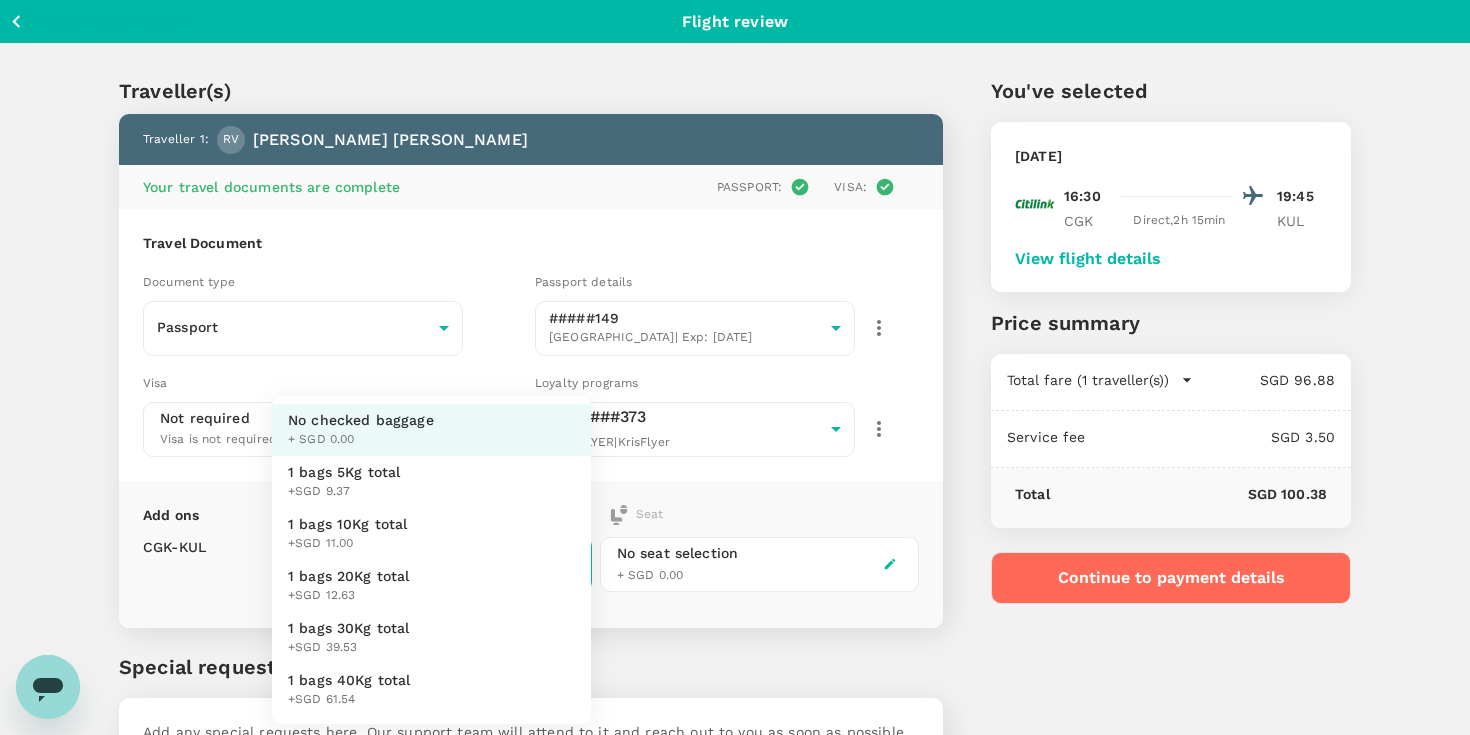 click on "Back to flight results Flight review Traveller(s) Traveller   1 : RV Richa   Valechha Your travel documents are complete Passport : Visa : Travel Document Document type Passport Passport ​ Passport details #####149 India  | Exp:   22 Nov 2031 60b60156-69bd-4989-9dea-85ae1e1ed936 ​ Visa Not required Visa is not required to enter this destination Loyalty programs #######373 KRISFLYER |  KrisFlyer 6c96f8b2-9302-4b79-b8f9-d4a62c290bba ​ Add ons Baggage Seat CGK  -  KUL No checked baggage + SGD 0.00 ​ No seat selection + SGD 0.00 Special request Add any special requests here. Our support team will attend to it and reach out to you as soon as possible. Add request You've selected Sunday, 03 Aug 2025 16:30 19:45 CGK Direct ,  2h 15min KUL View flight details Price summary Total fare (1 traveller(s)) SGD 96.88 Air fare SGD 96.88 Baggage fee SGD 0.00 Seat fee SGD 0.00 Service fee SGD 3.50 Total SGD 100.38 Continue to payment details Version 3.48.2 Privacy Policy Terms of Use Help Centre View details Edit" at bounding box center (735, 442) 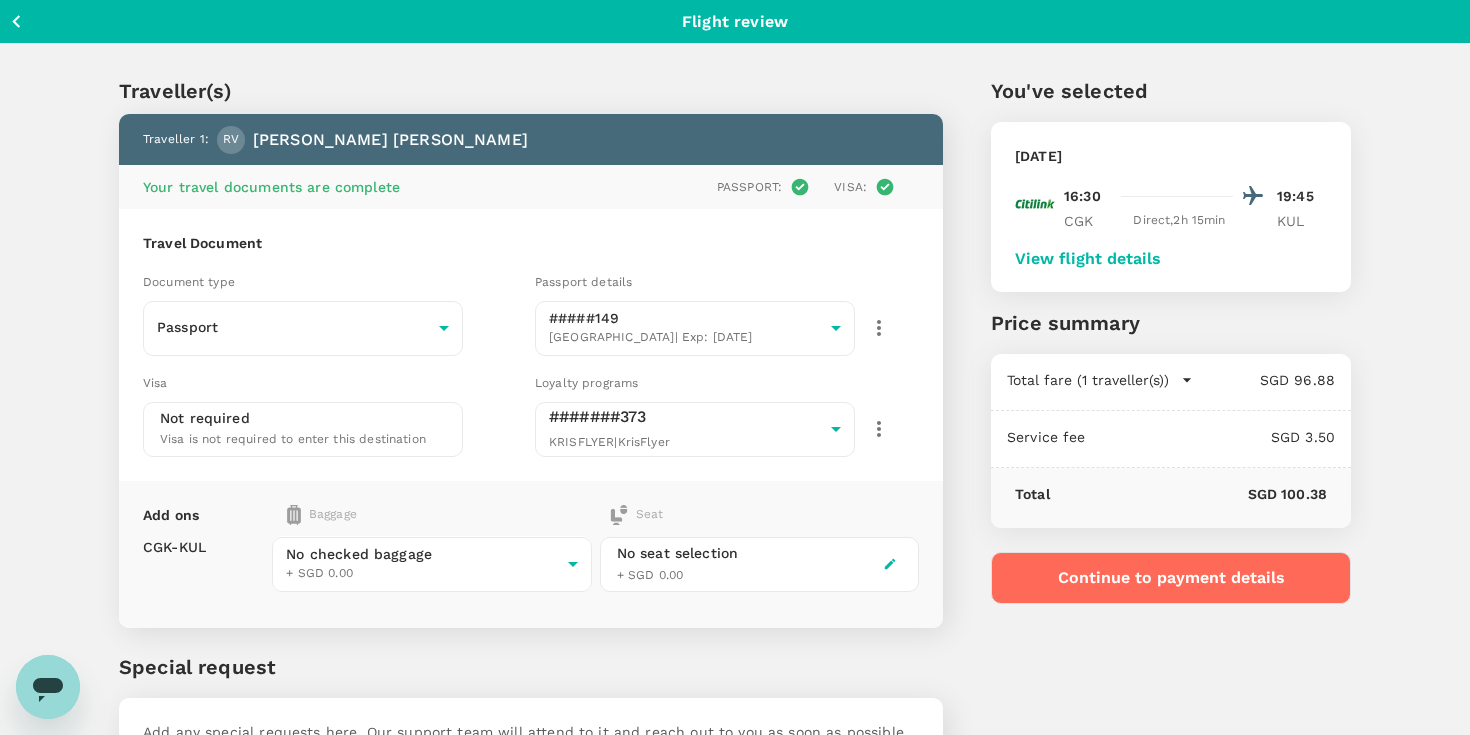 click 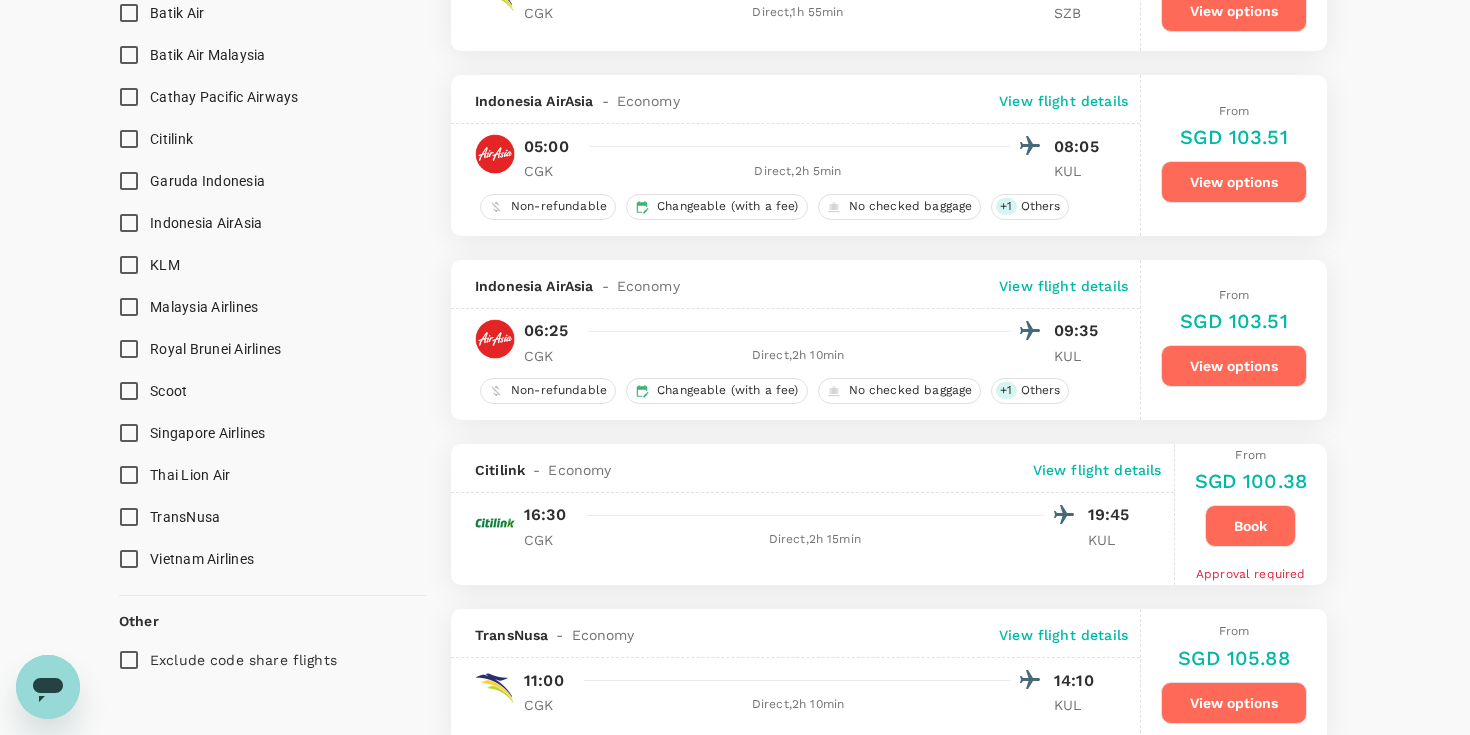 scroll, scrollTop: 1347, scrollLeft: 0, axis: vertical 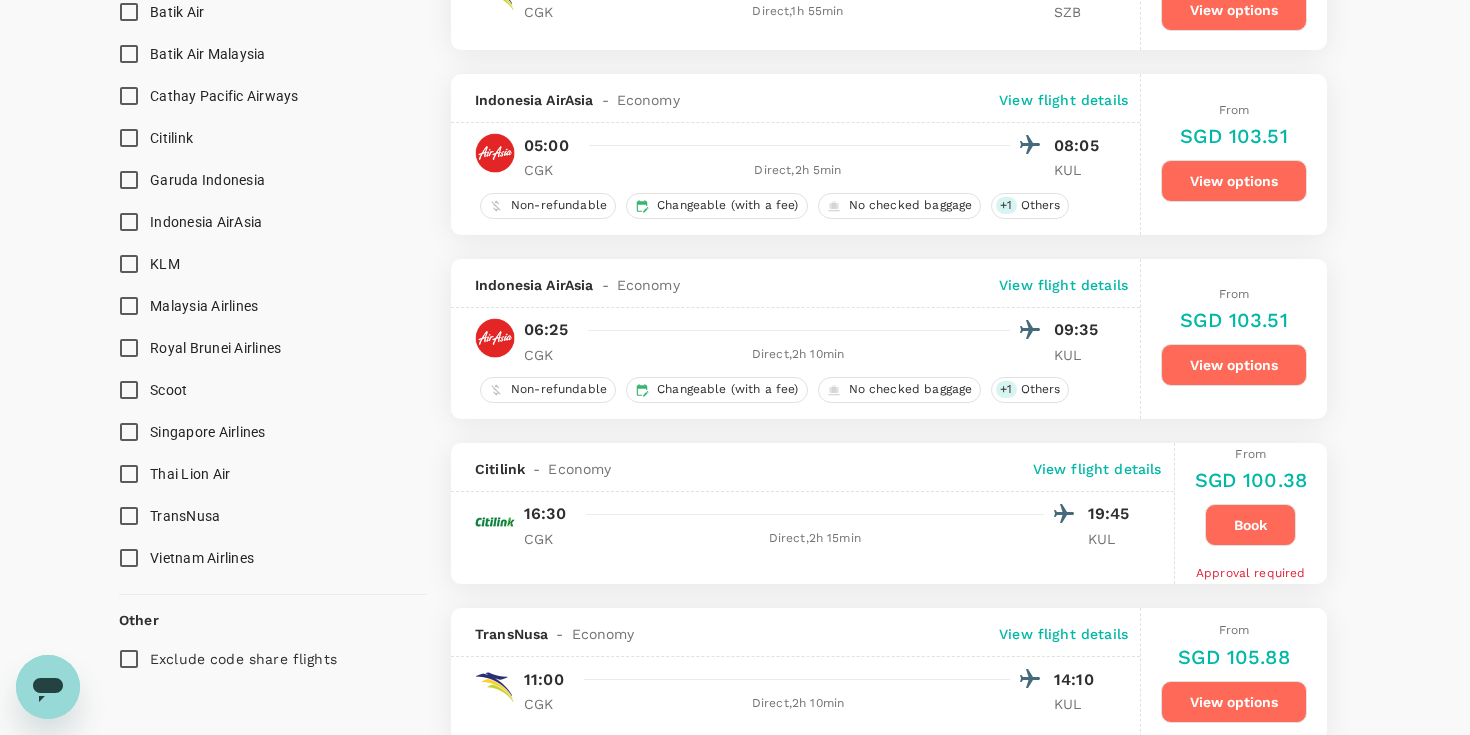 click on "View flight details" at bounding box center (1097, 469) 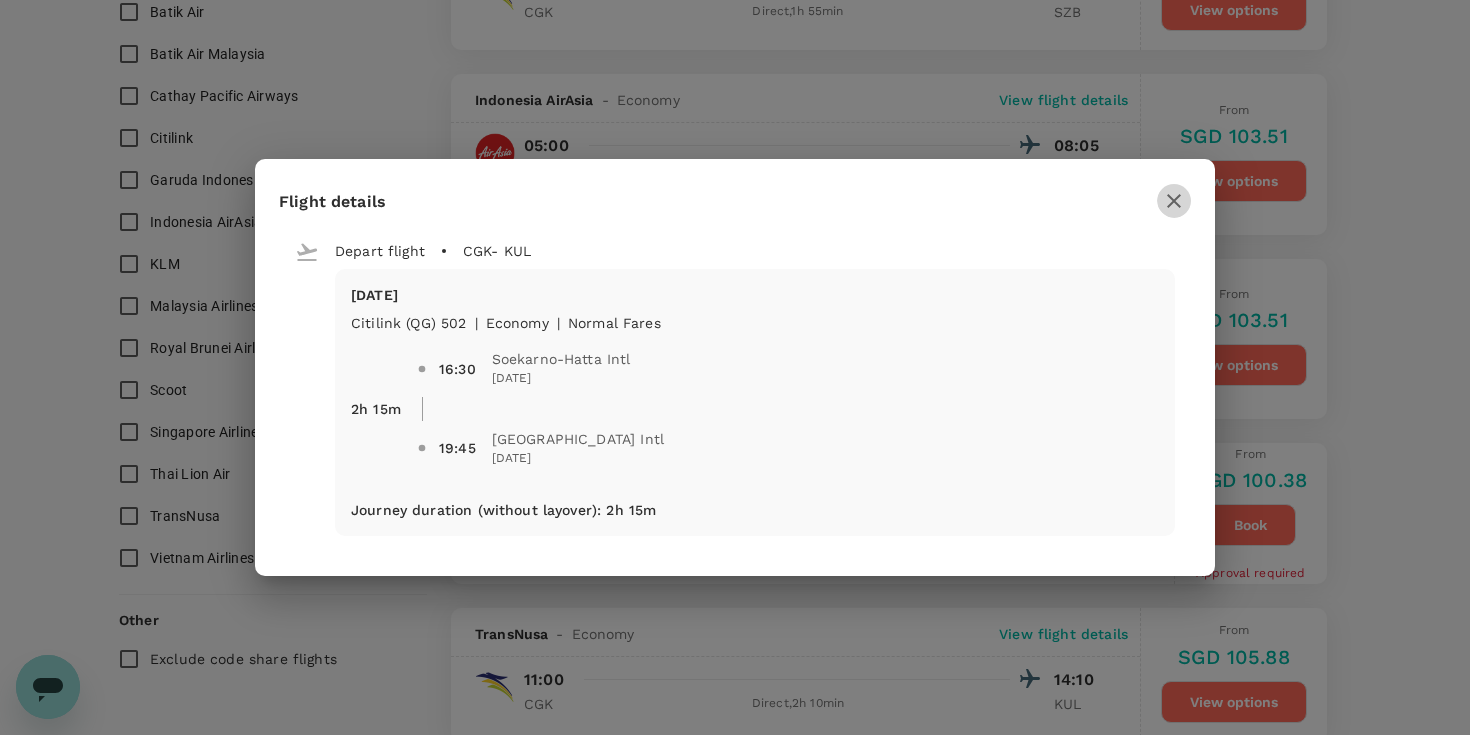 click 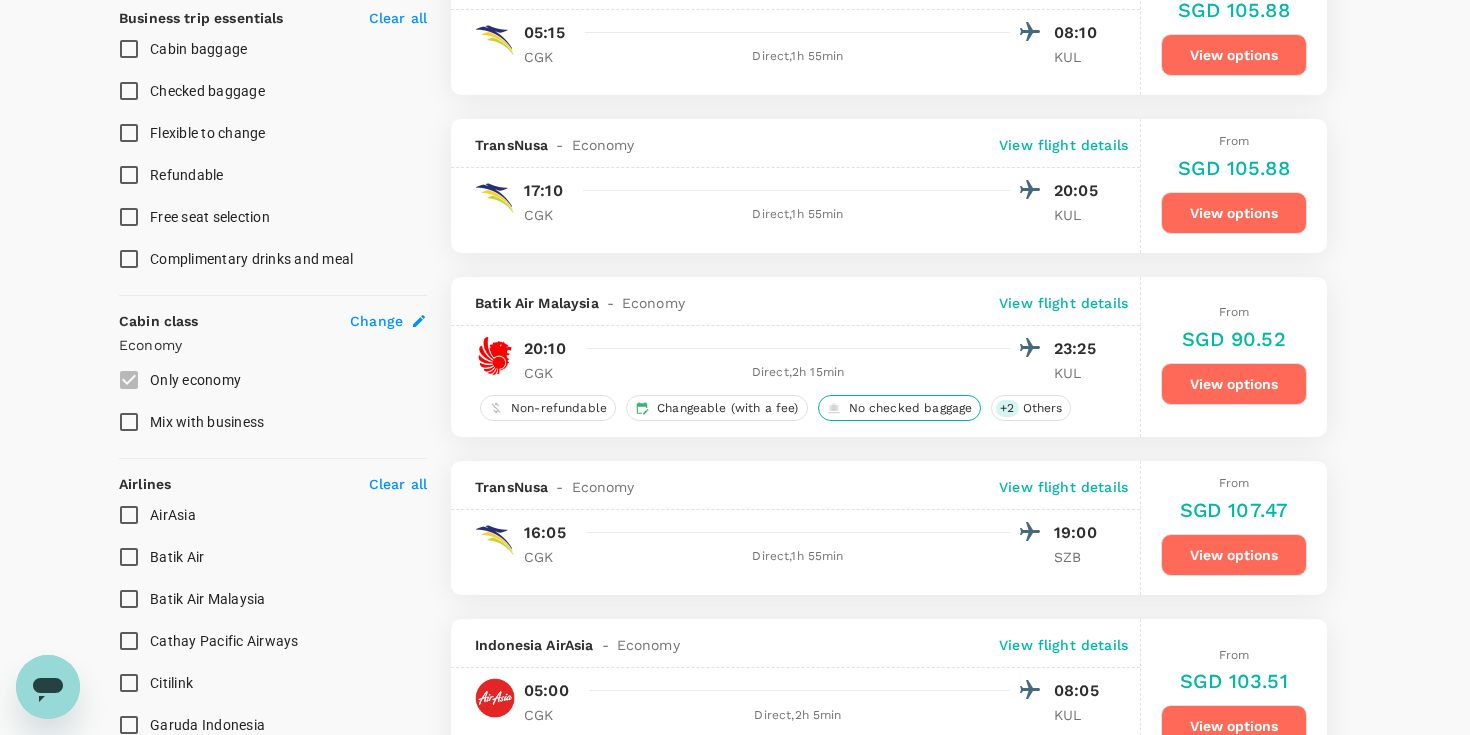 scroll, scrollTop: 800, scrollLeft: 0, axis: vertical 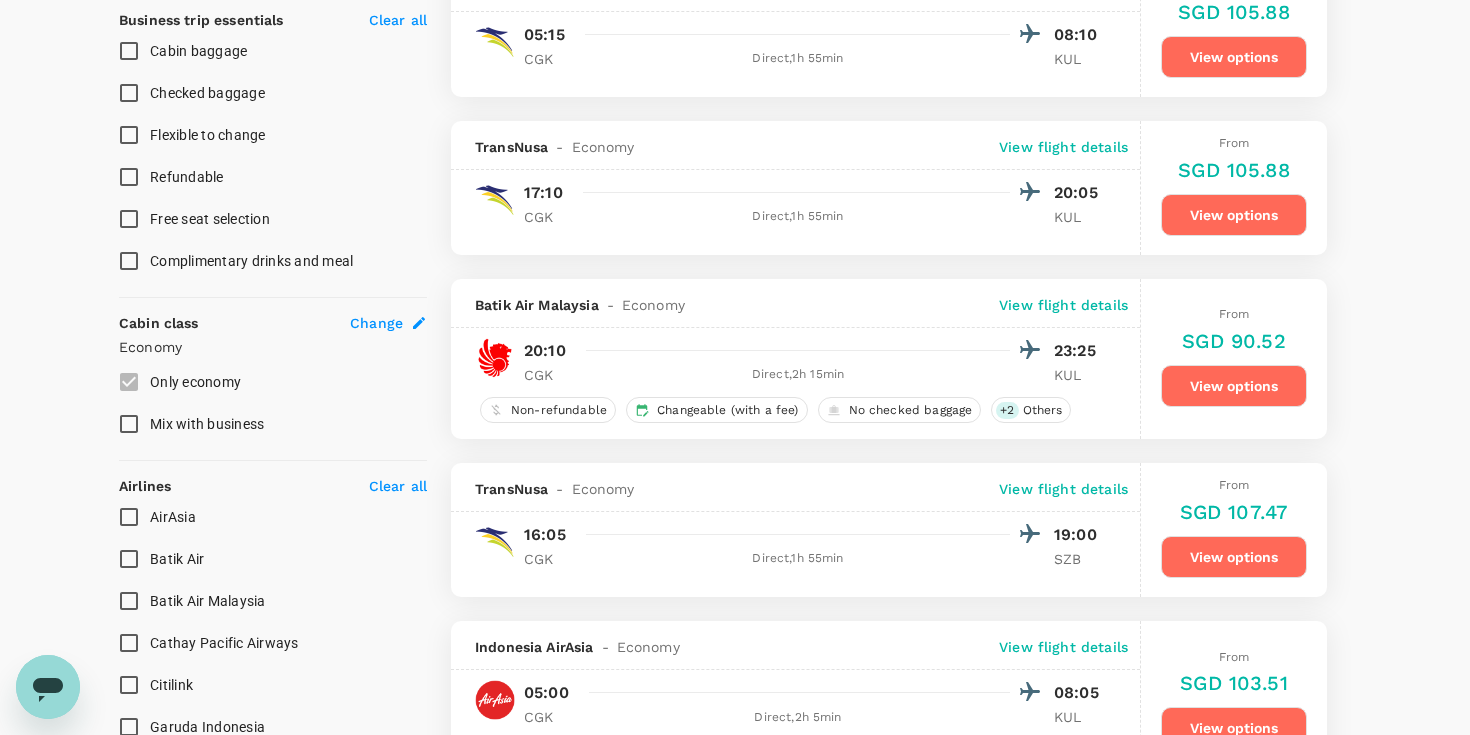 click on "View flight details" at bounding box center (1063, 147) 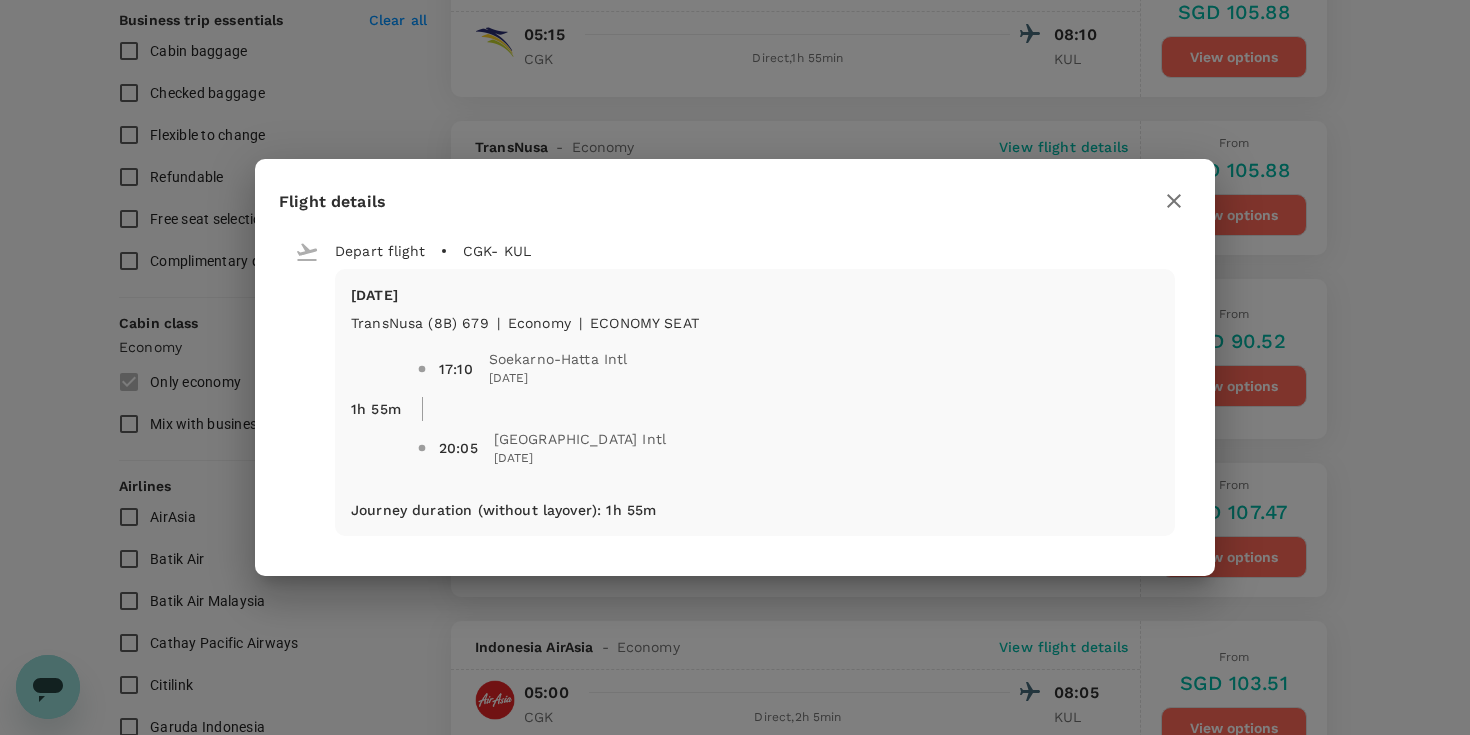 click 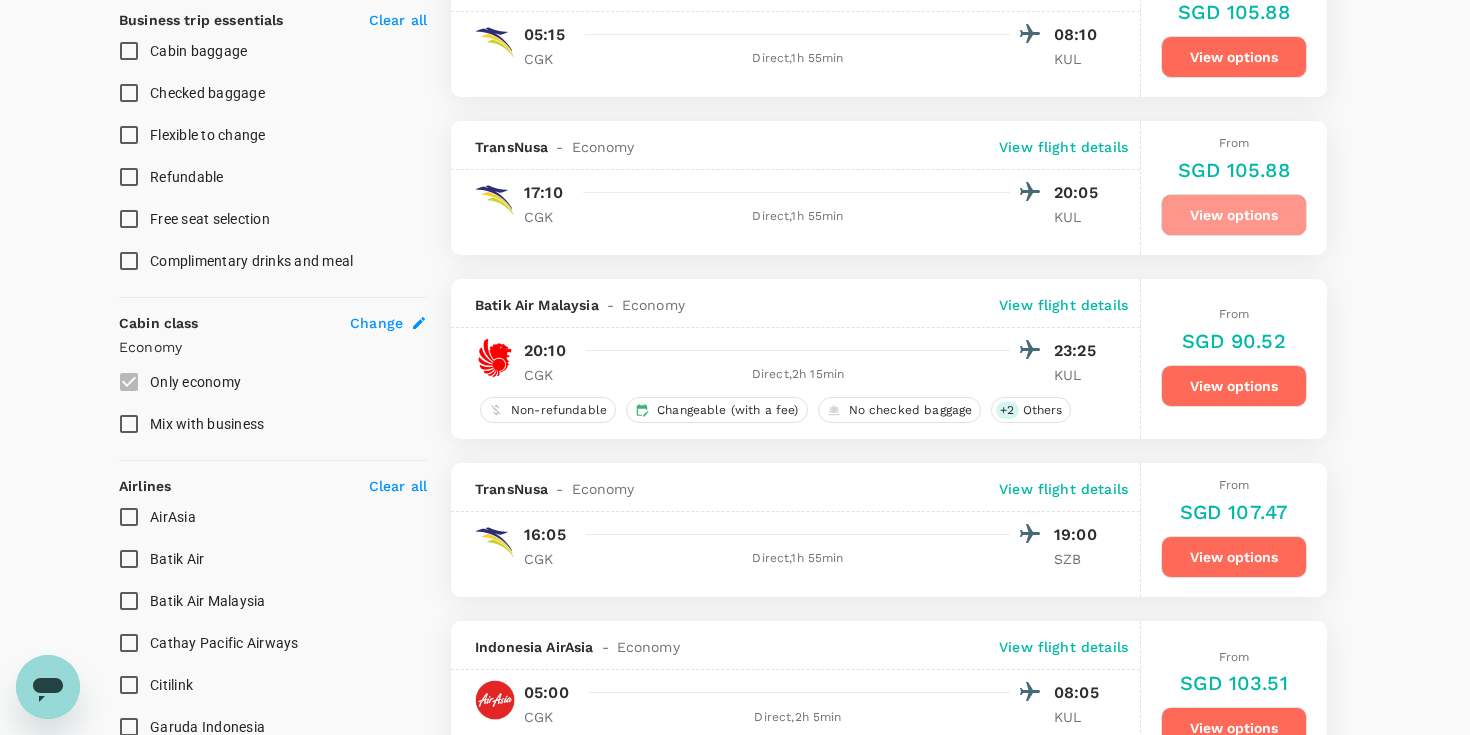 click on "View options" at bounding box center [1234, 215] 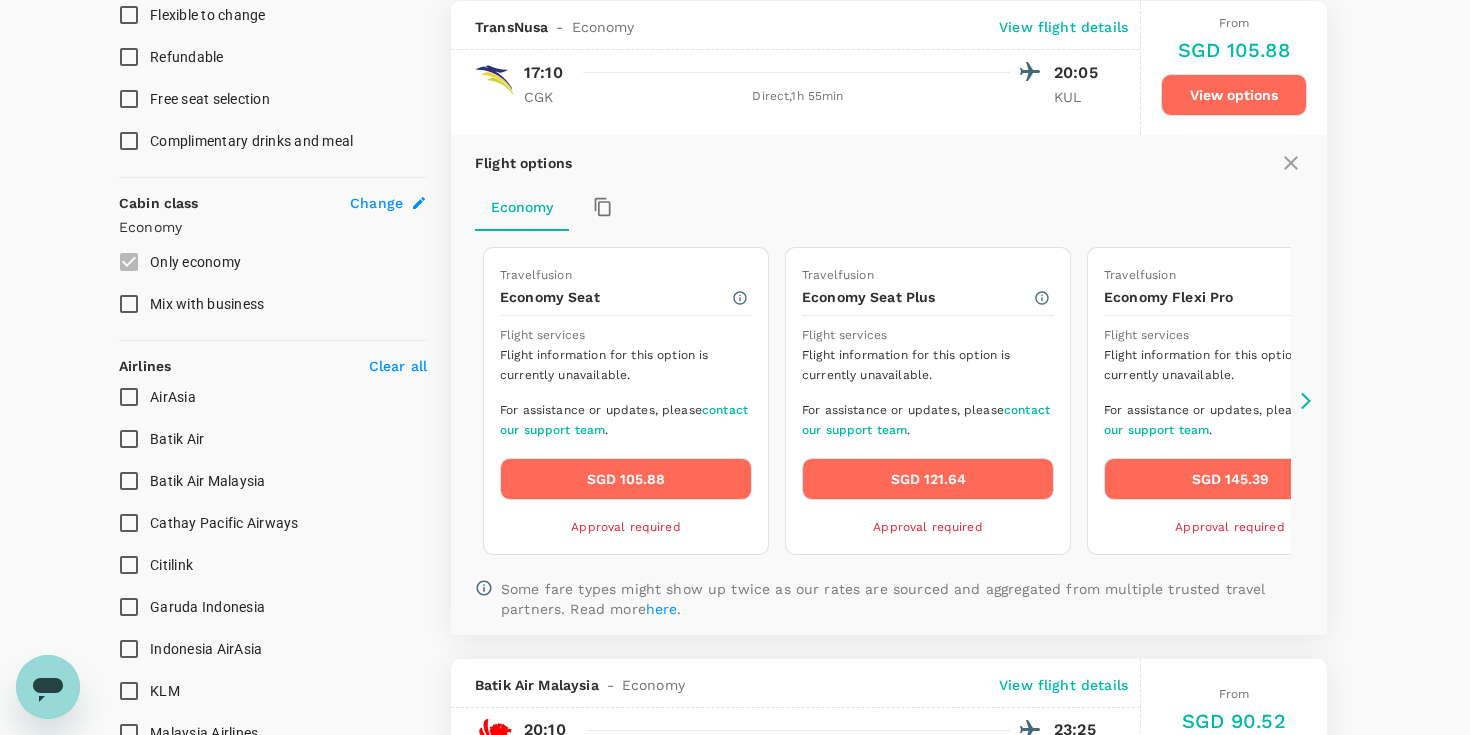 scroll, scrollTop: 923, scrollLeft: 0, axis: vertical 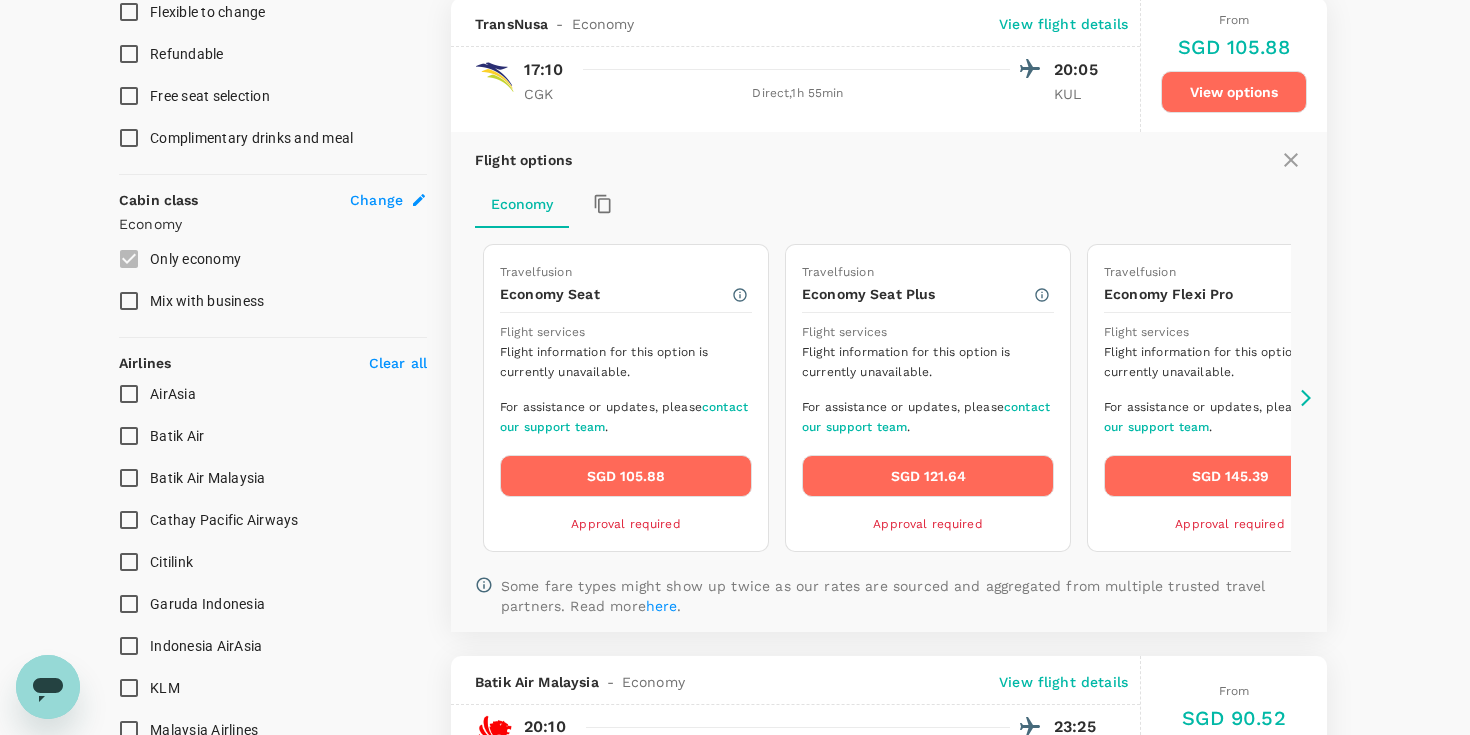 click 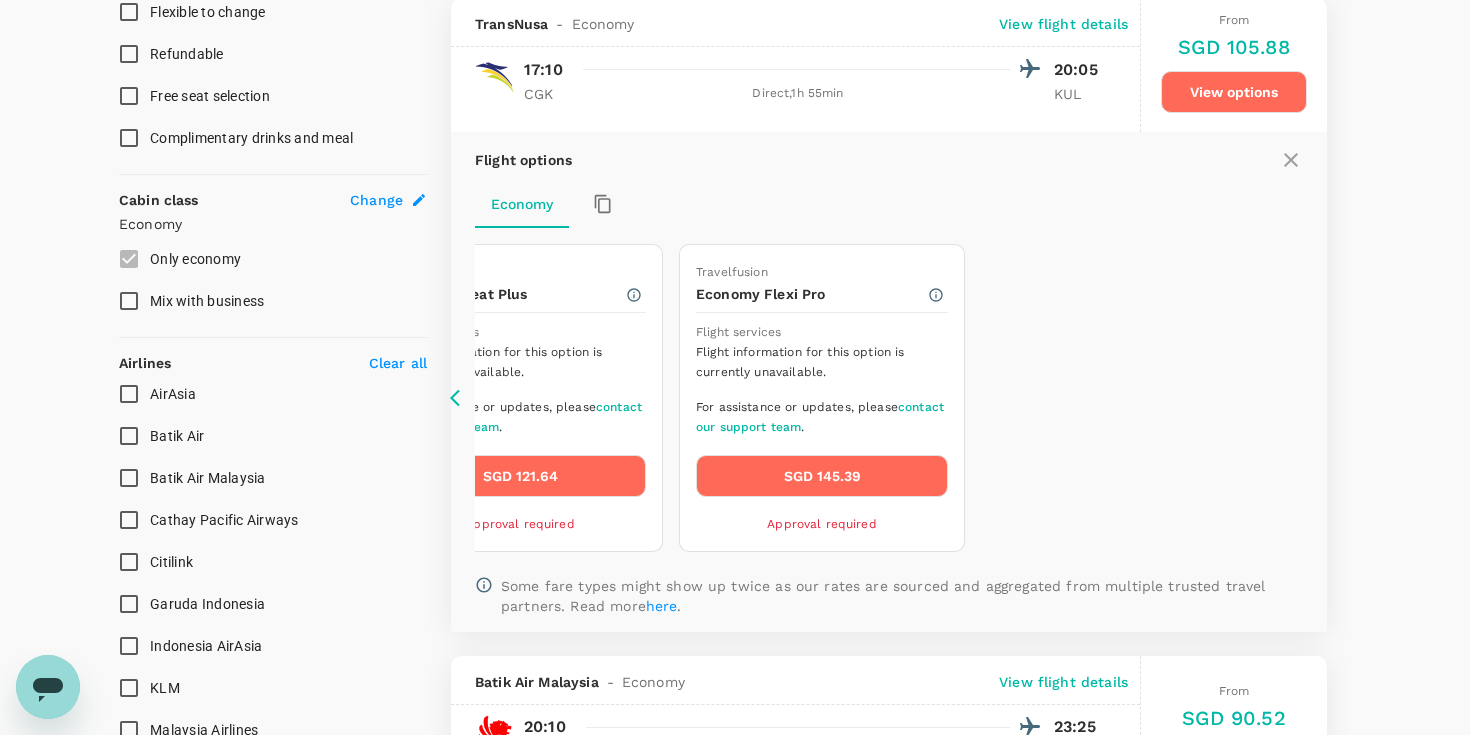 click on "157   flights found  |   54   hidden by policy Currency :  SGD Sort by :  Recommended Batik Air Malaysia     - Economy   View flight details 20:40 23:55 CGK Direct ,  2h 15min KUL Non-refundable Changeable (with a fee) No checked baggage + 2 Others From SGD 74.44 View options AirAsia     - Economy   View flight details 21:15 00:25 +1d CGK Direct ,  2h 10min KUL Non-refundable Changeable (with a fee) No checked baggage + 1 Others From SGD 88.47 View options AirAsia     - Economy   View flight details 20:30 23:45 CGK Direct ,  2h 15min KUL Non-refundable Changeable (with a fee) No checked baggage + 1 Others From SGD 88.47 View options TransNusa     - Economy   View flight details 05:15 08:10 CGK Direct ,  1h 55min KUL From SGD 105.88 View options TransNusa     - Economy   View flight details 17:10 20:05 CGK Direct ,  1h 55min KUL From SGD 105.88 View options Flight options Economy Travelfusion Economy Seat Flight services Flight information for this option is currently unavailable. contact our support team . ." at bounding box center (889, 1439) 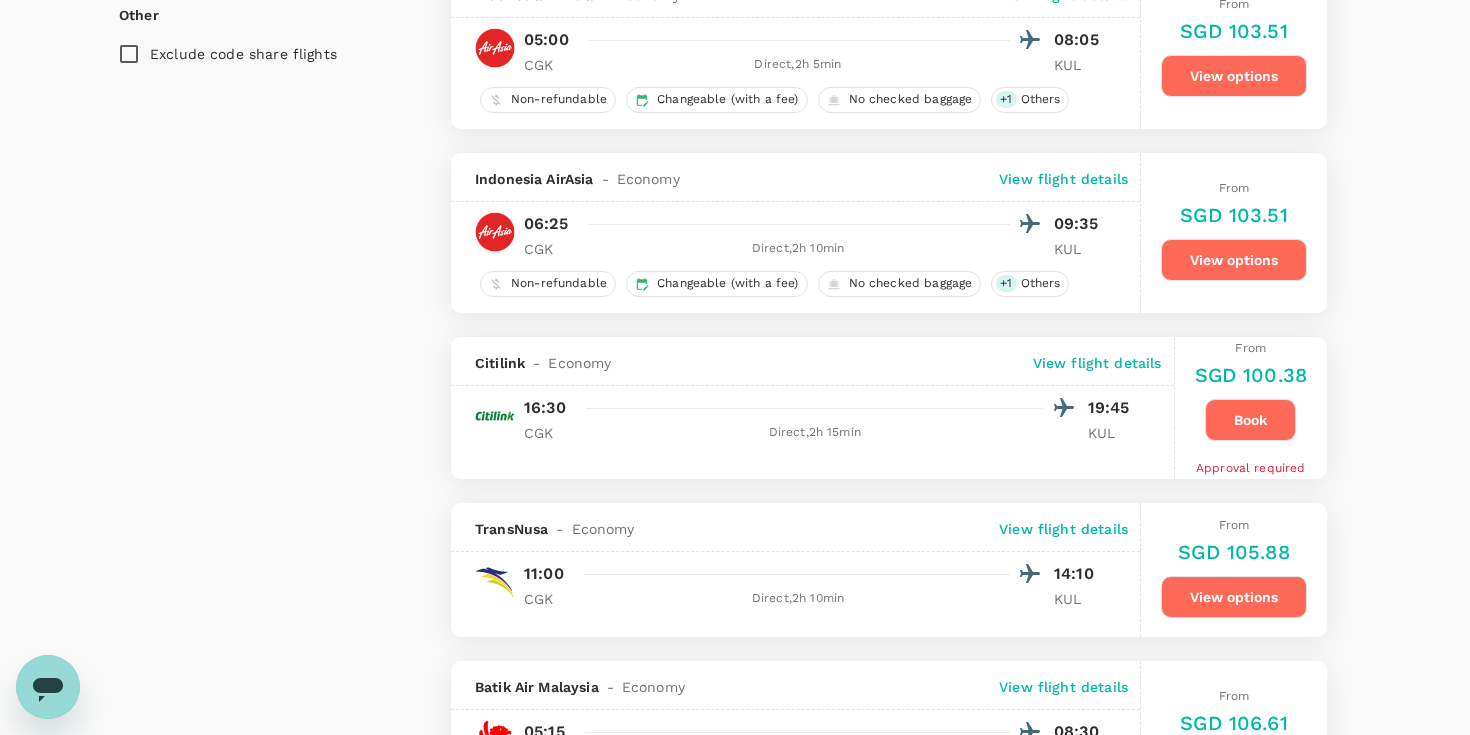 scroll, scrollTop: 1969, scrollLeft: 0, axis: vertical 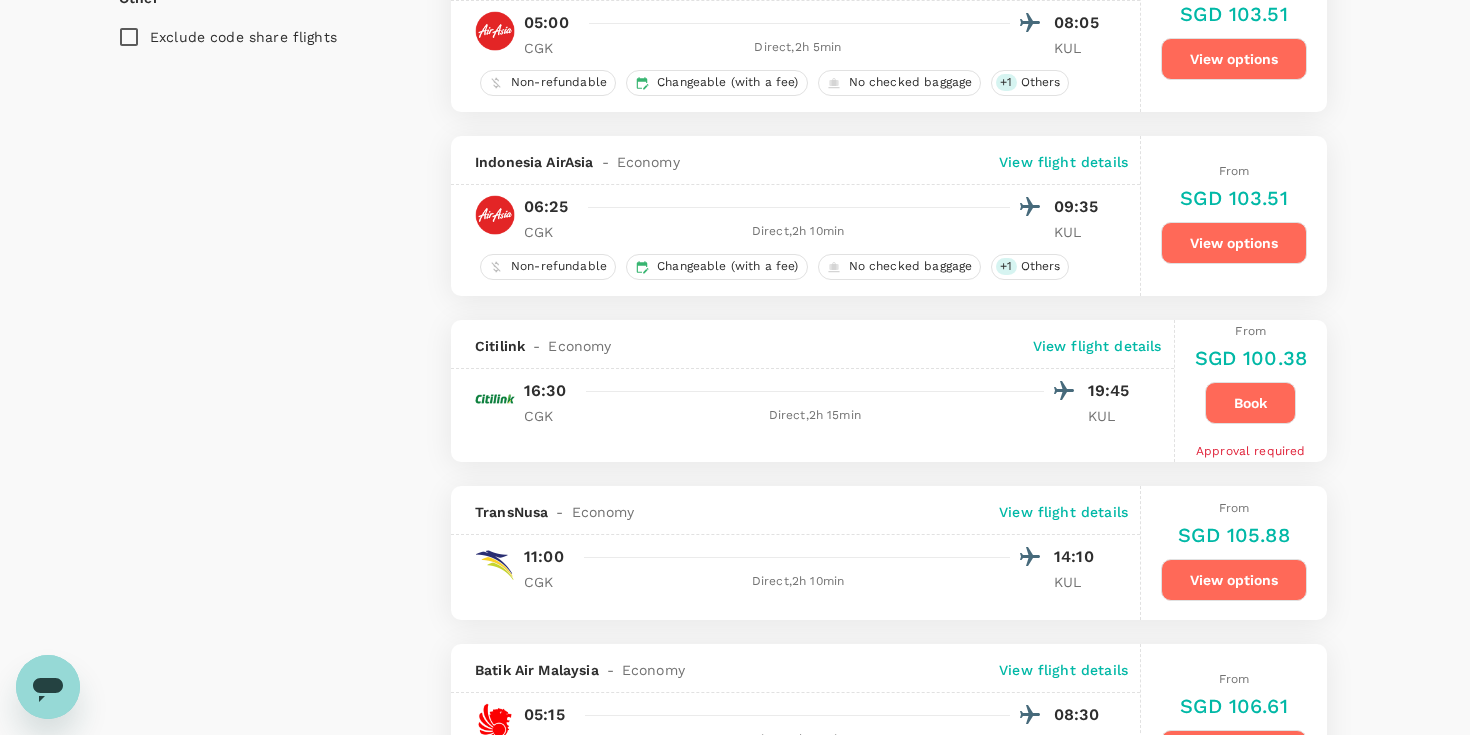 click on "Book" at bounding box center (1250, 403) 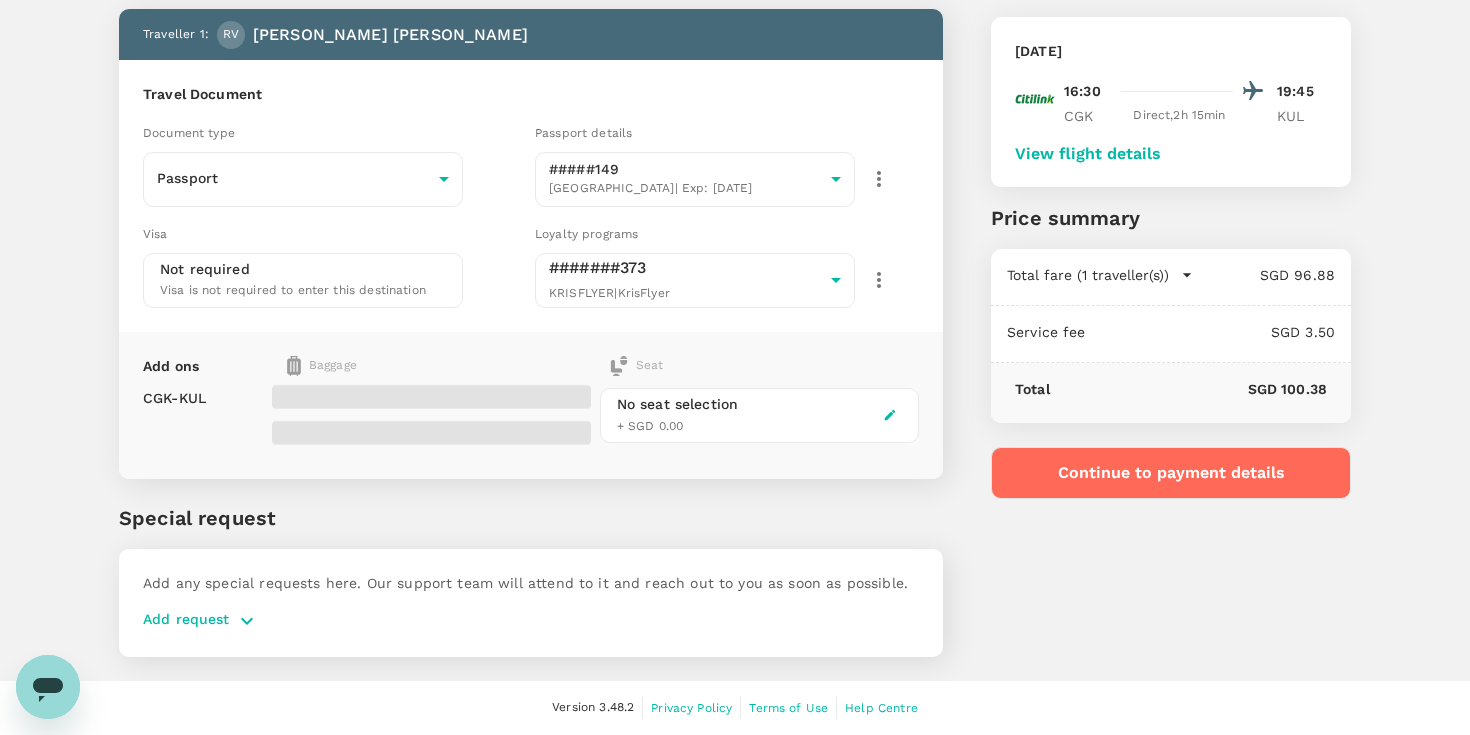 scroll, scrollTop: 0, scrollLeft: 0, axis: both 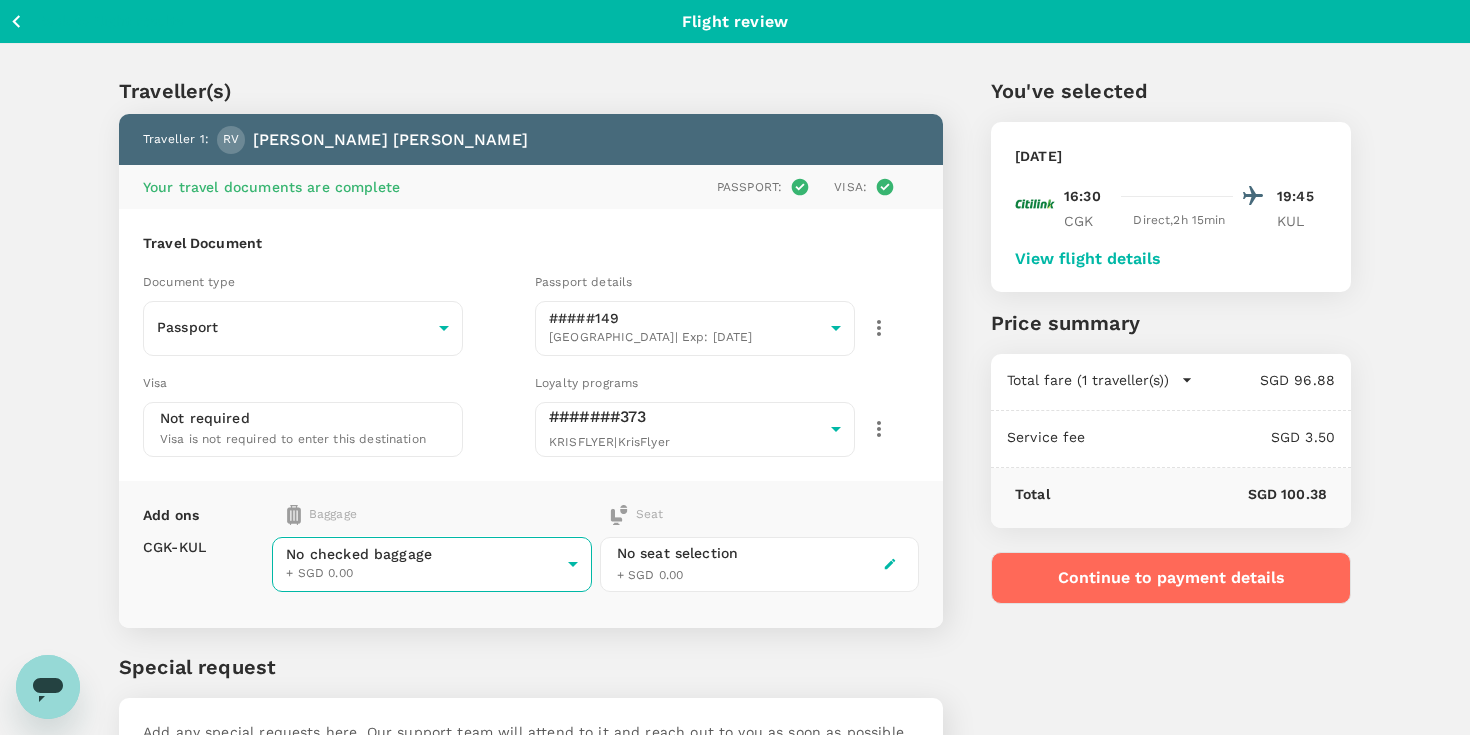 click on "Back to flight results Flight review Traveller(s) Traveller   1 : RV Richa   Valechha Your travel documents are complete Passport : Visa : Travel Document Document type Passport Passport ​ Passport details #####149 India  | Exp:   22 Nov 2031 60b60156-69bd-4989-9dea-85ae1e1ed936 ​ Visa Not required Visa is not required to enter this destination Loyalty programs #######373 KRISFLYER |  KrisFlyer 6c96f8b2-9302-4b79-b8f9-d4a62c290bba ​ Add ons Baggage Seat CGK  -  KUL No checked baggage + SGD 0.00 ​ No seat selection + SGD 0.00 Special request Add any special requests here. Our support team will attend to it and reach out to you as soon as possible. Add request You've selected Sunday, 03 Aug 2025 16:30 19:45 CGK Direct ,  2h 15min KUL View flight details Price summary Total fare (1 traveller(s)) SGD 96.88 Air fare SGD 96.88 Baggage fee SGD 0.00 Seat fee SGD 0.00 Service fee SGD 3.50 Total SGD 100.38 Continue to payment details Version 3.48.2 Privacy Policy Terms of Use Help Centre View details Edit" at bounding box center (735, 442) 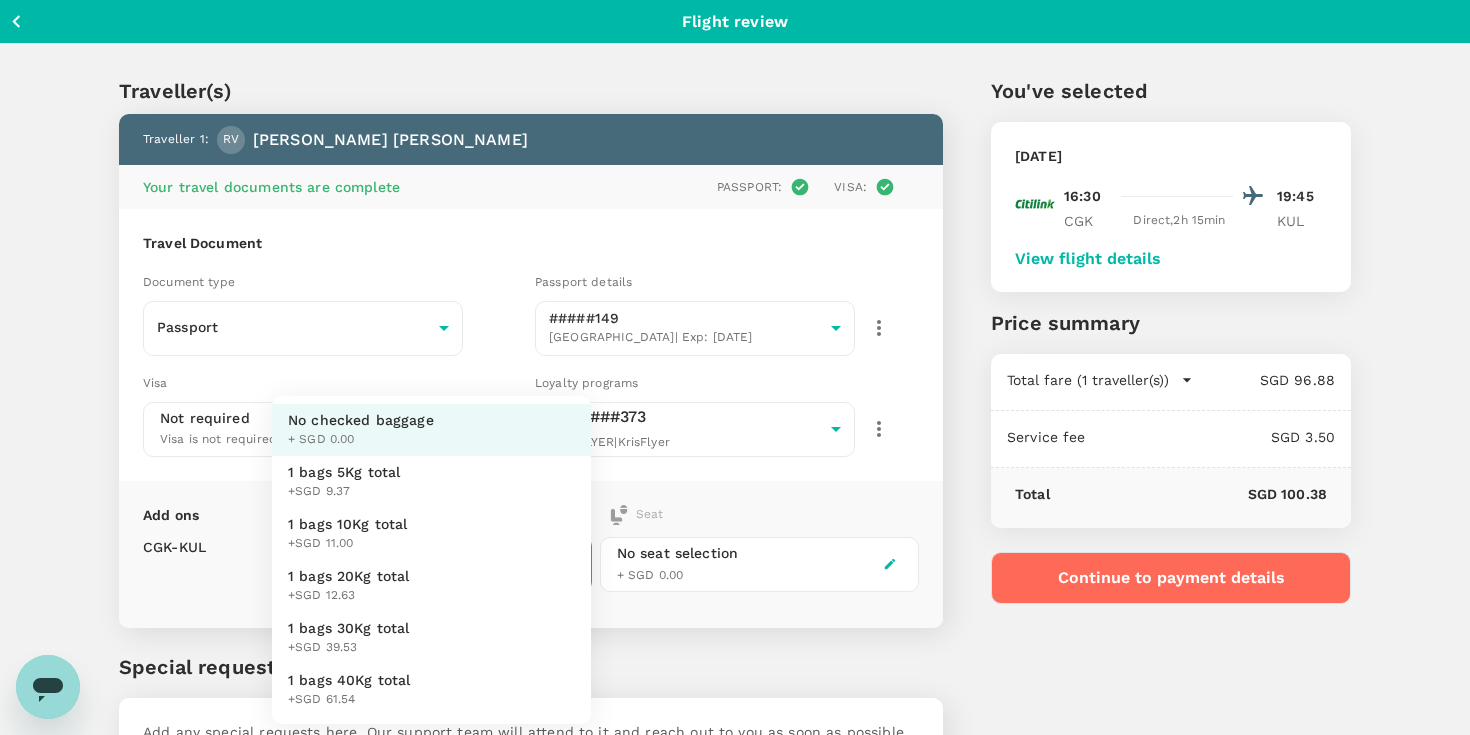click at bounding box center [735, 367] 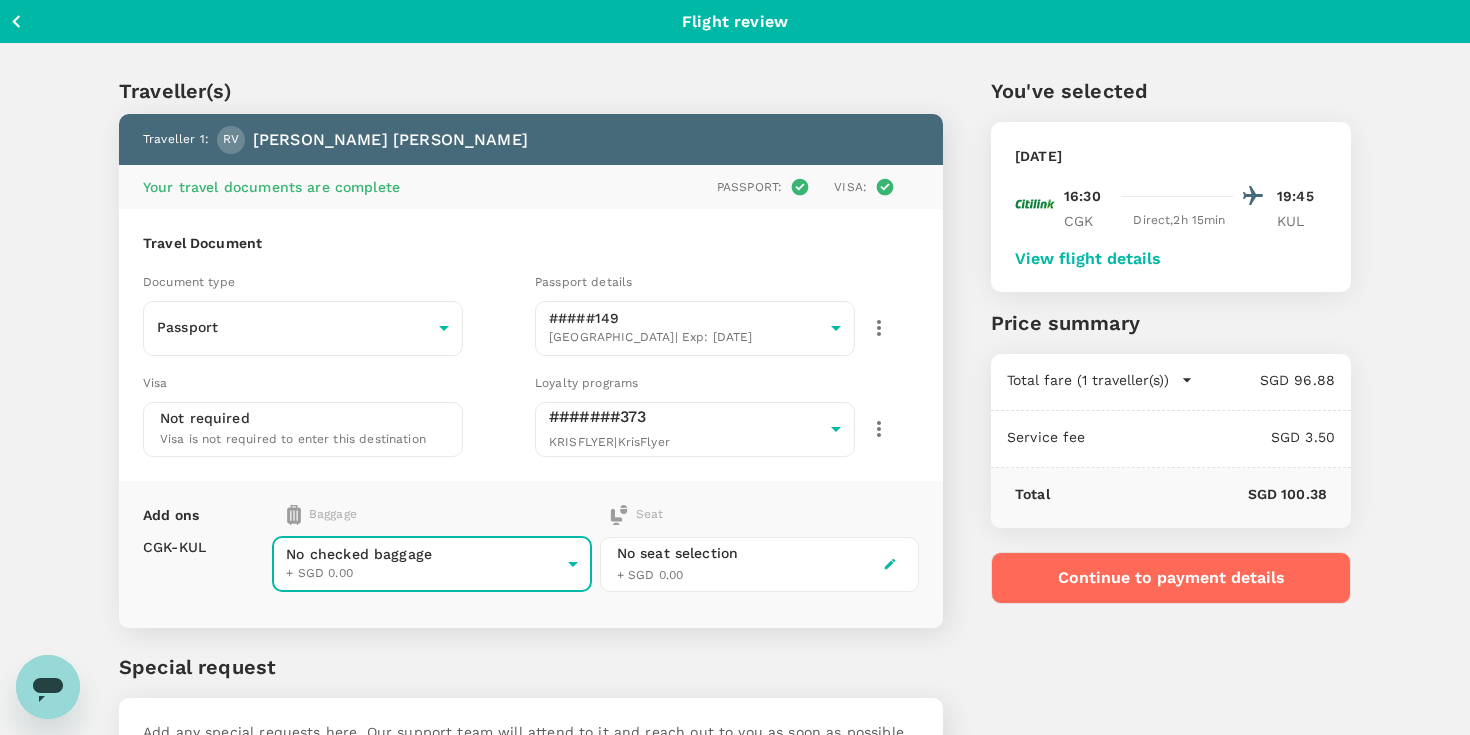 click 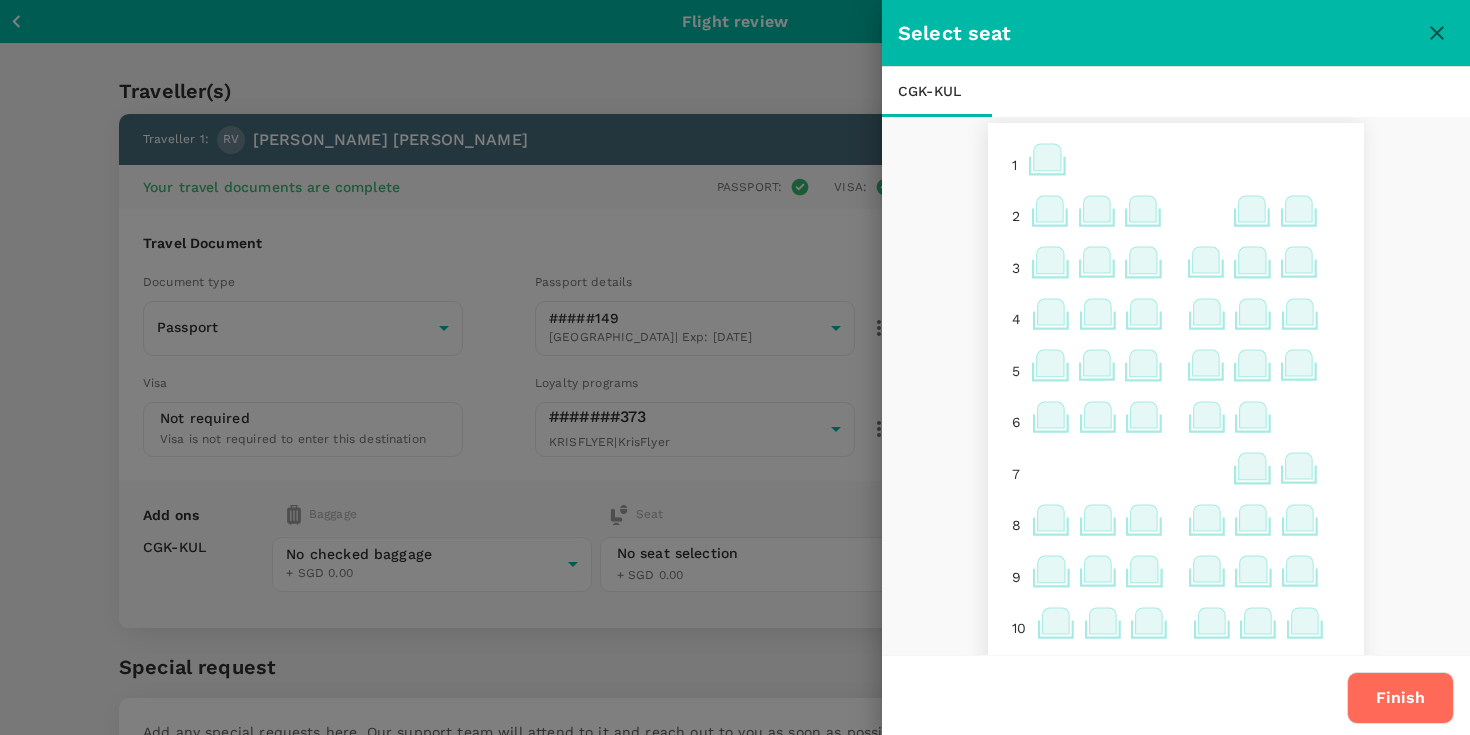 scroll, scrollTop: 0, scrollLeft: 0, axis: both 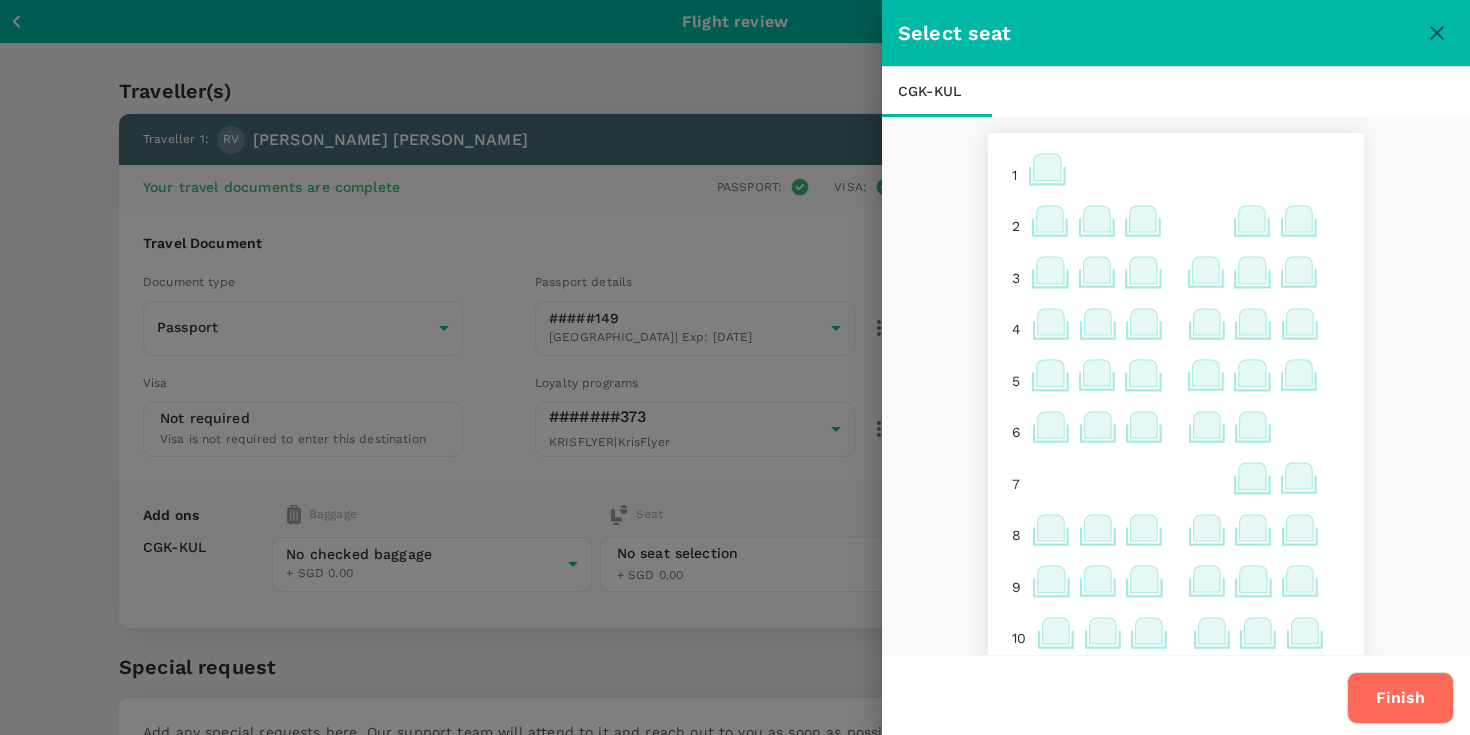 click 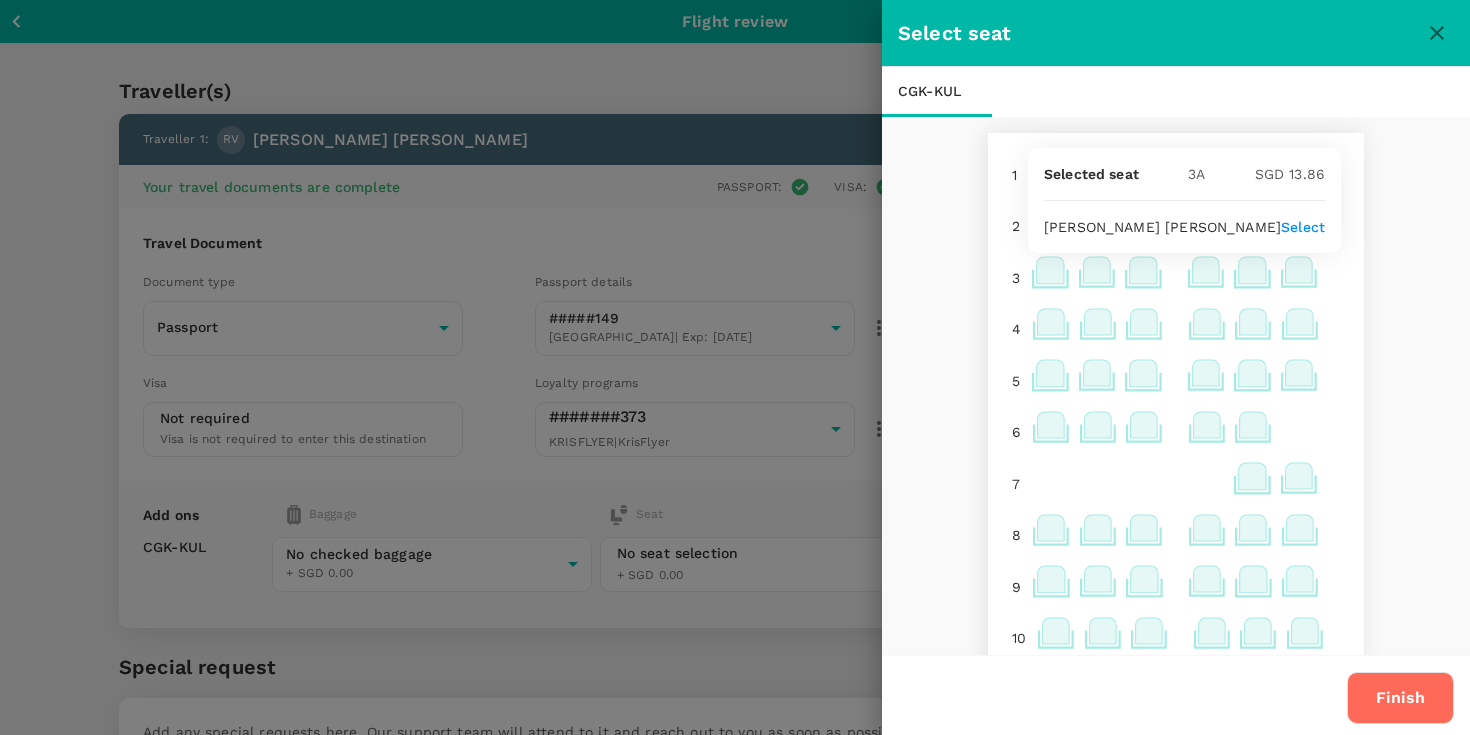 click 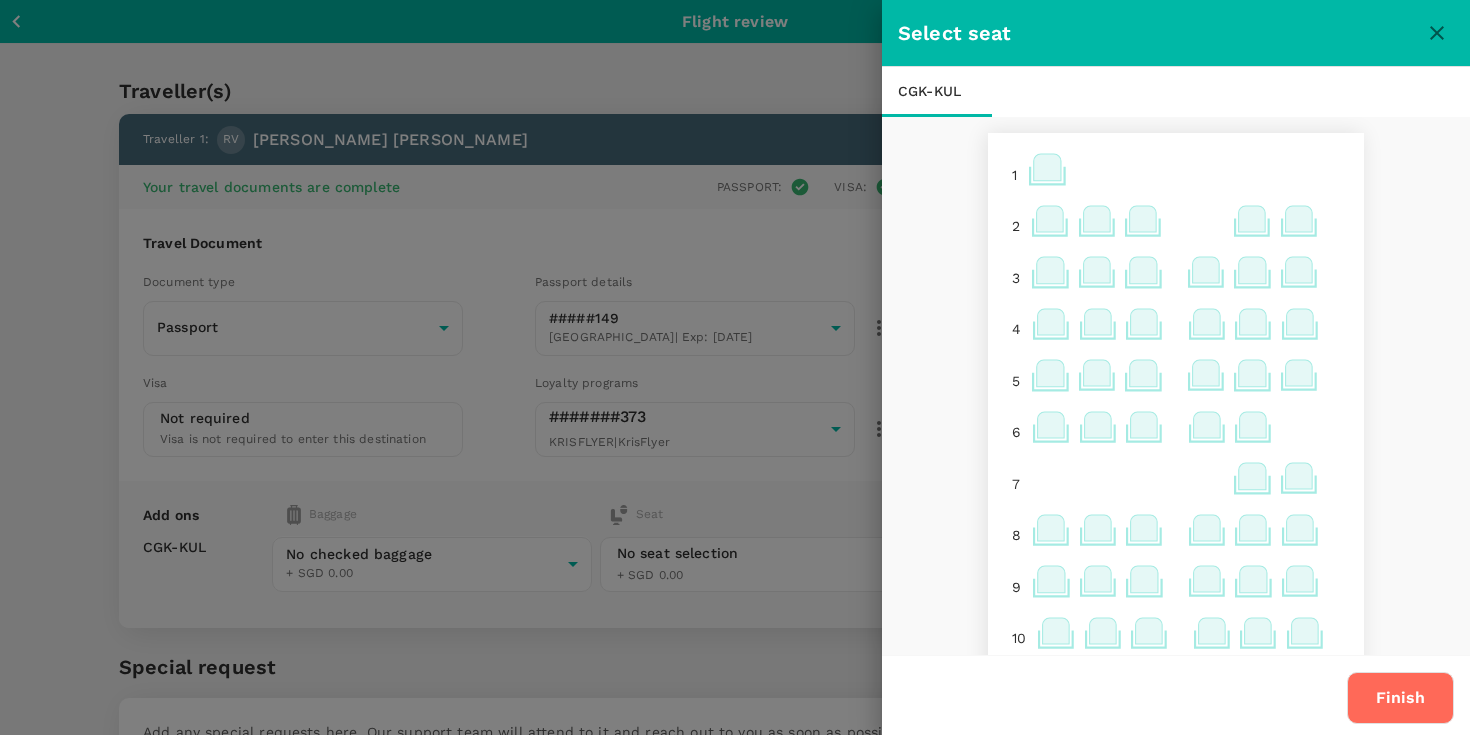 click 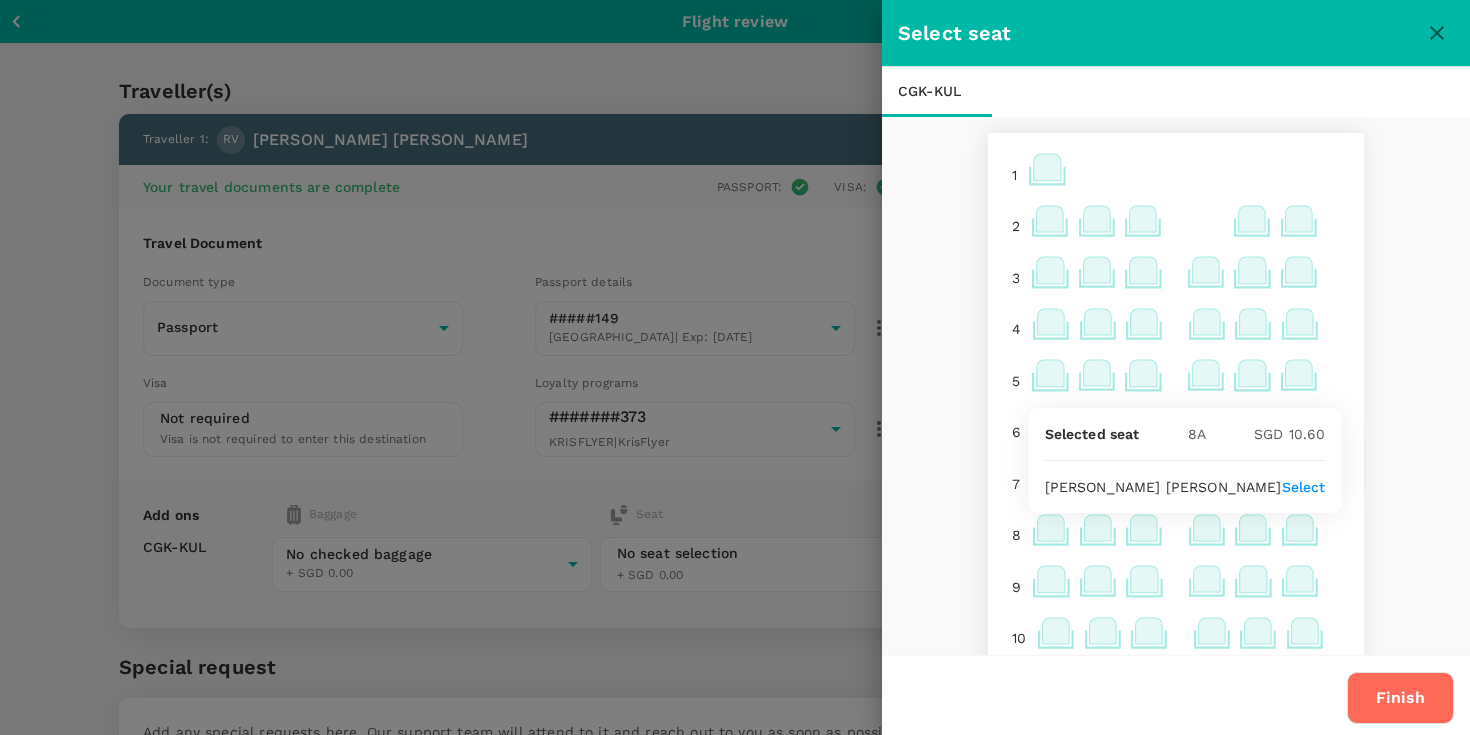 click 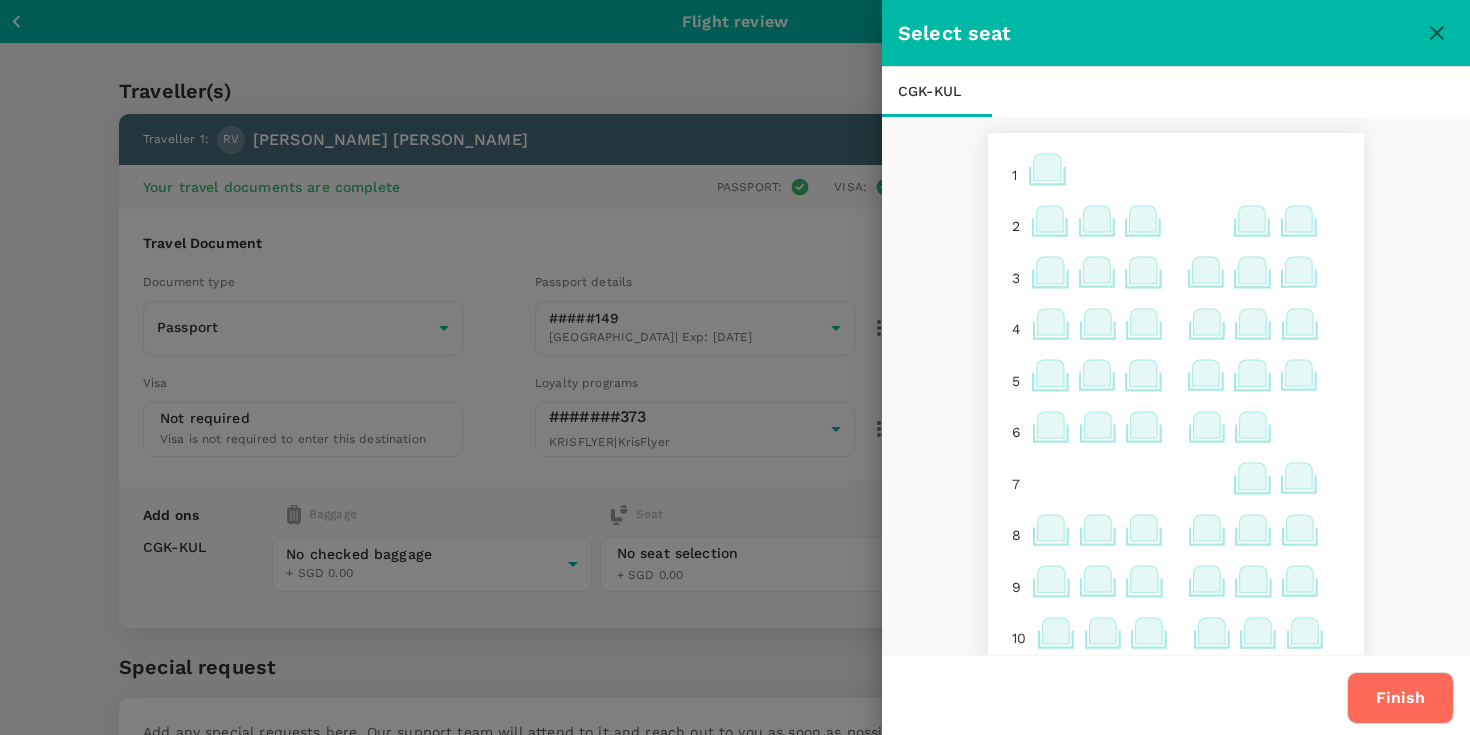 click 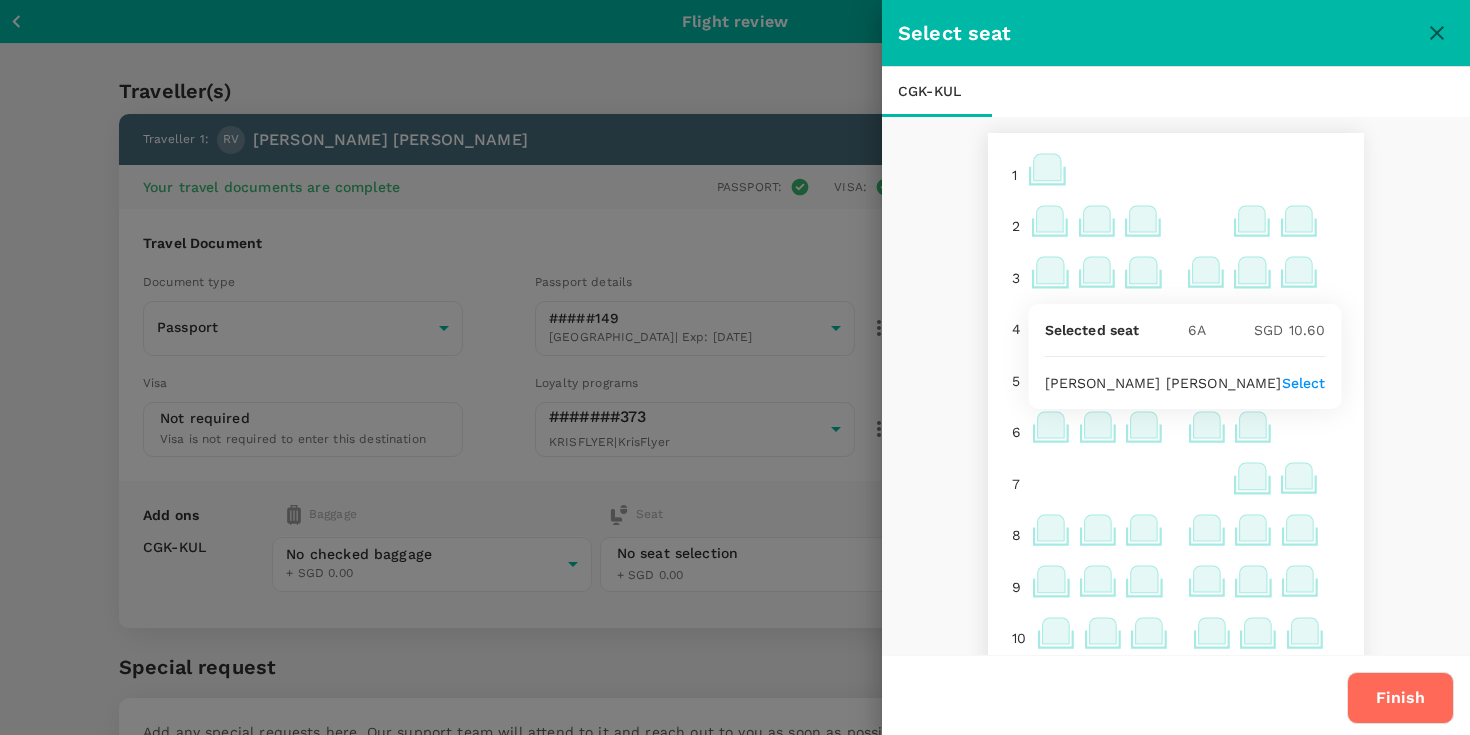 click on "1 2 3 4 5 6 7 8 9 10 11 15 16 17 18 19 20 21 22 23 24 25 26 27 28 29 30 31" at bounding box center (1176, 870) 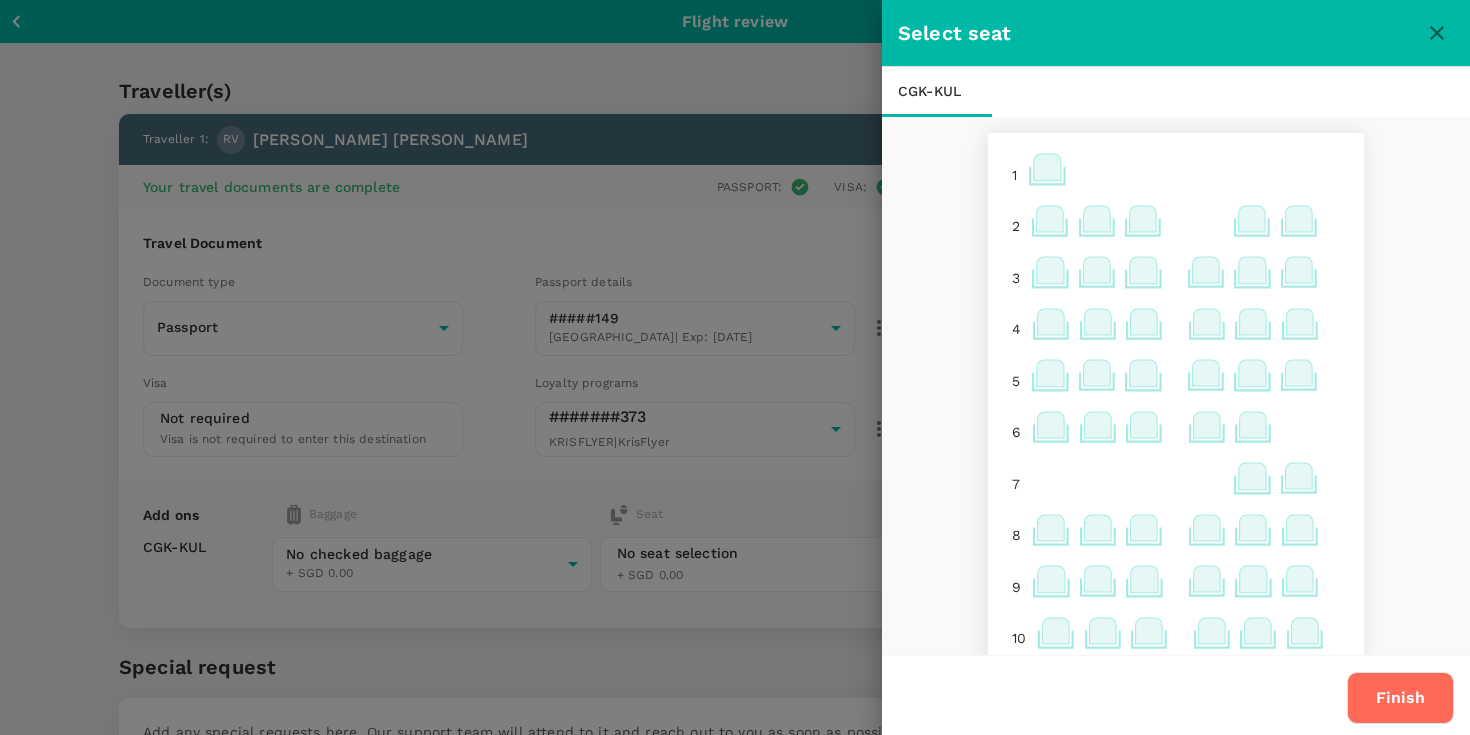 click 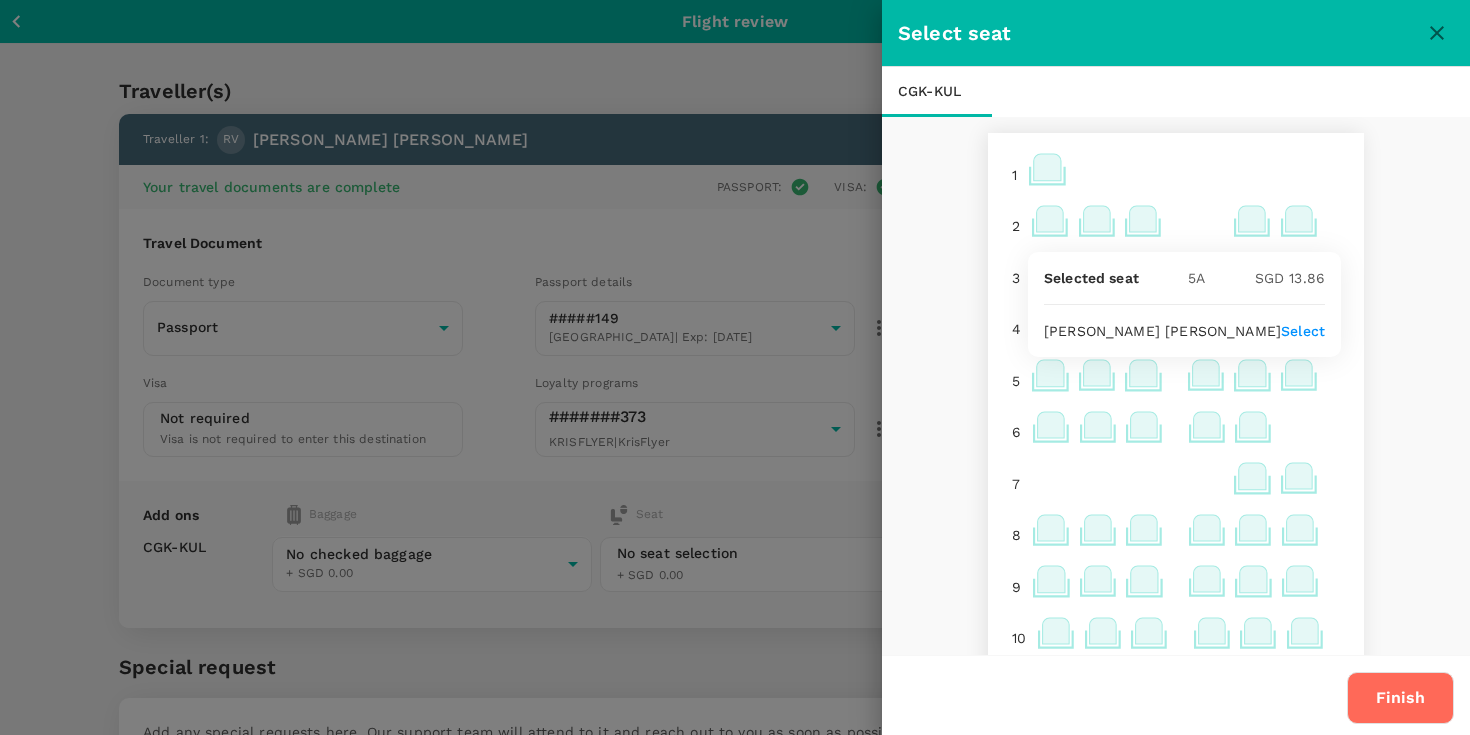 click 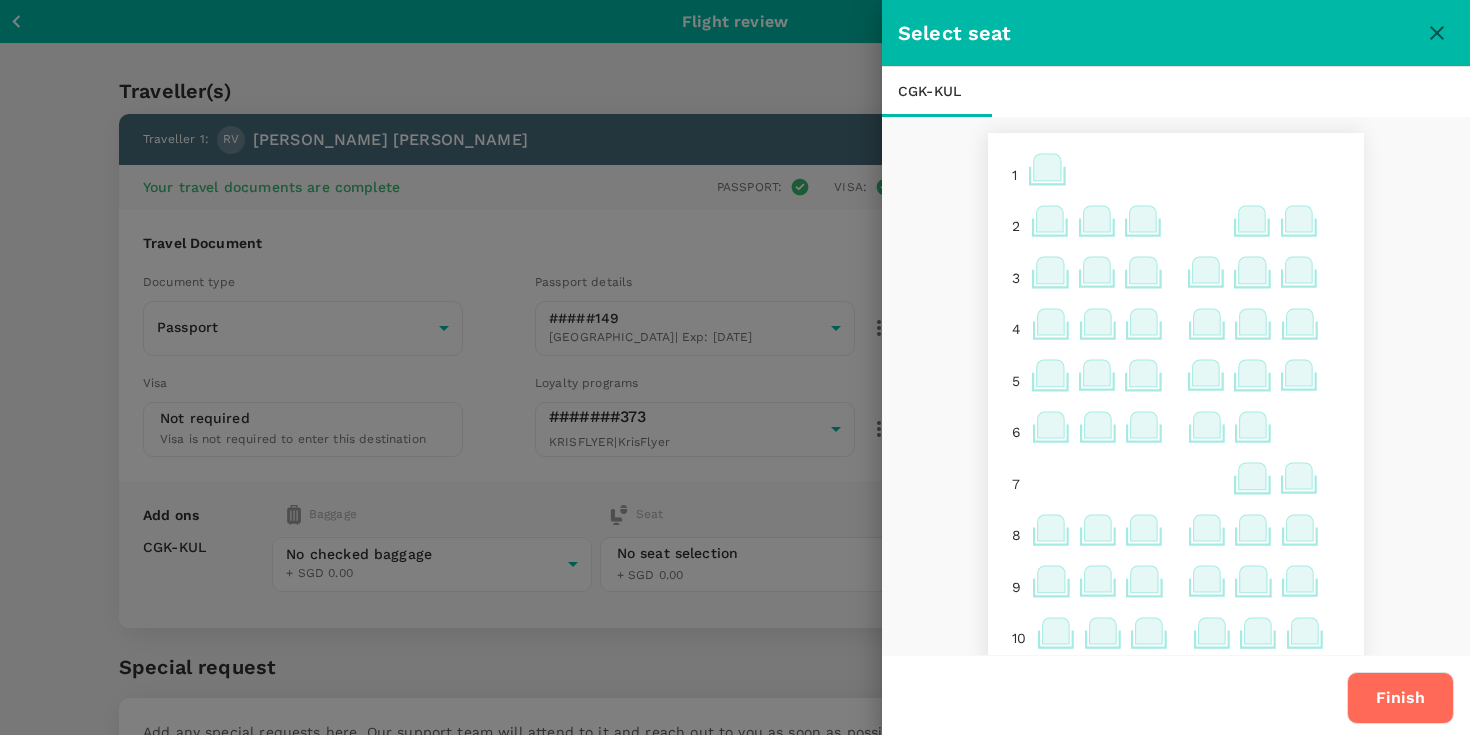 click 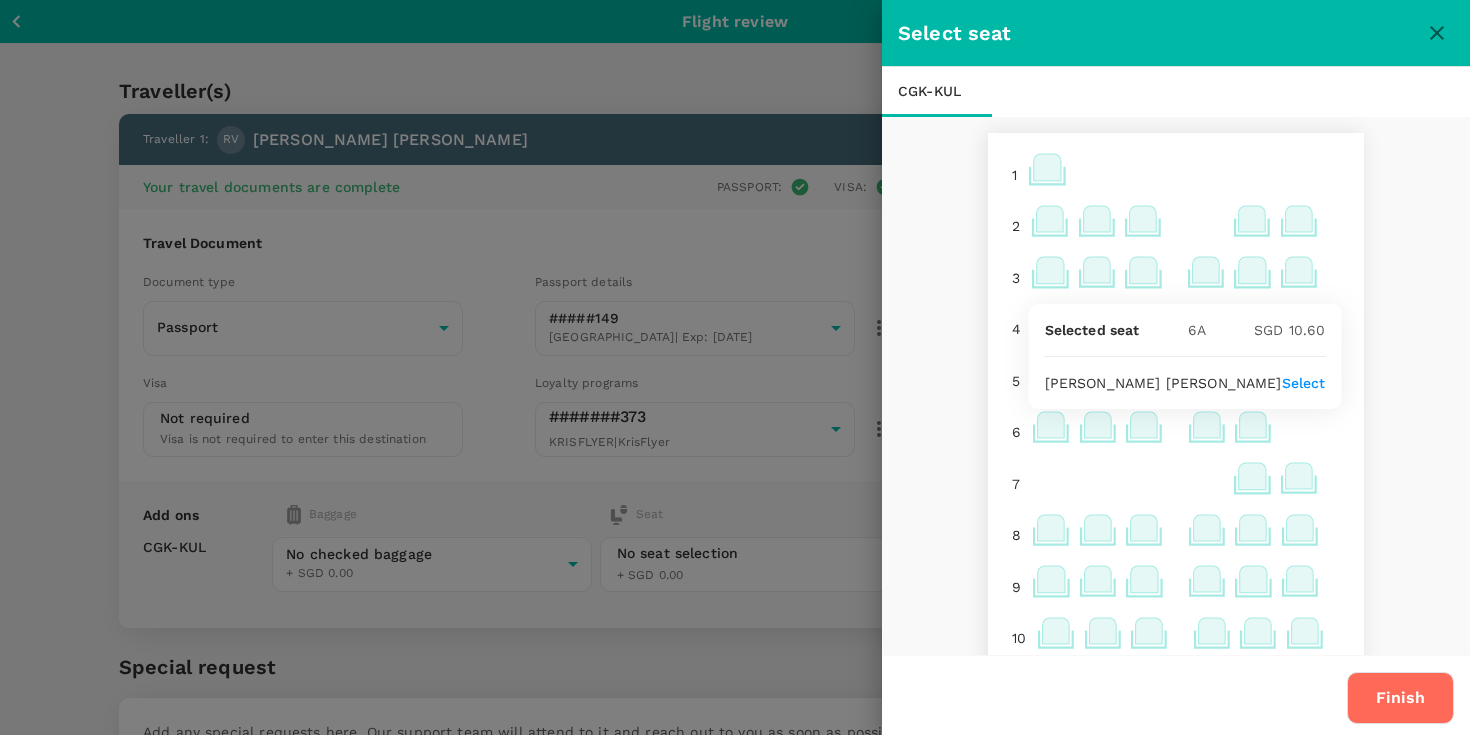 click on "Select" at bounding box center [1304, 383] 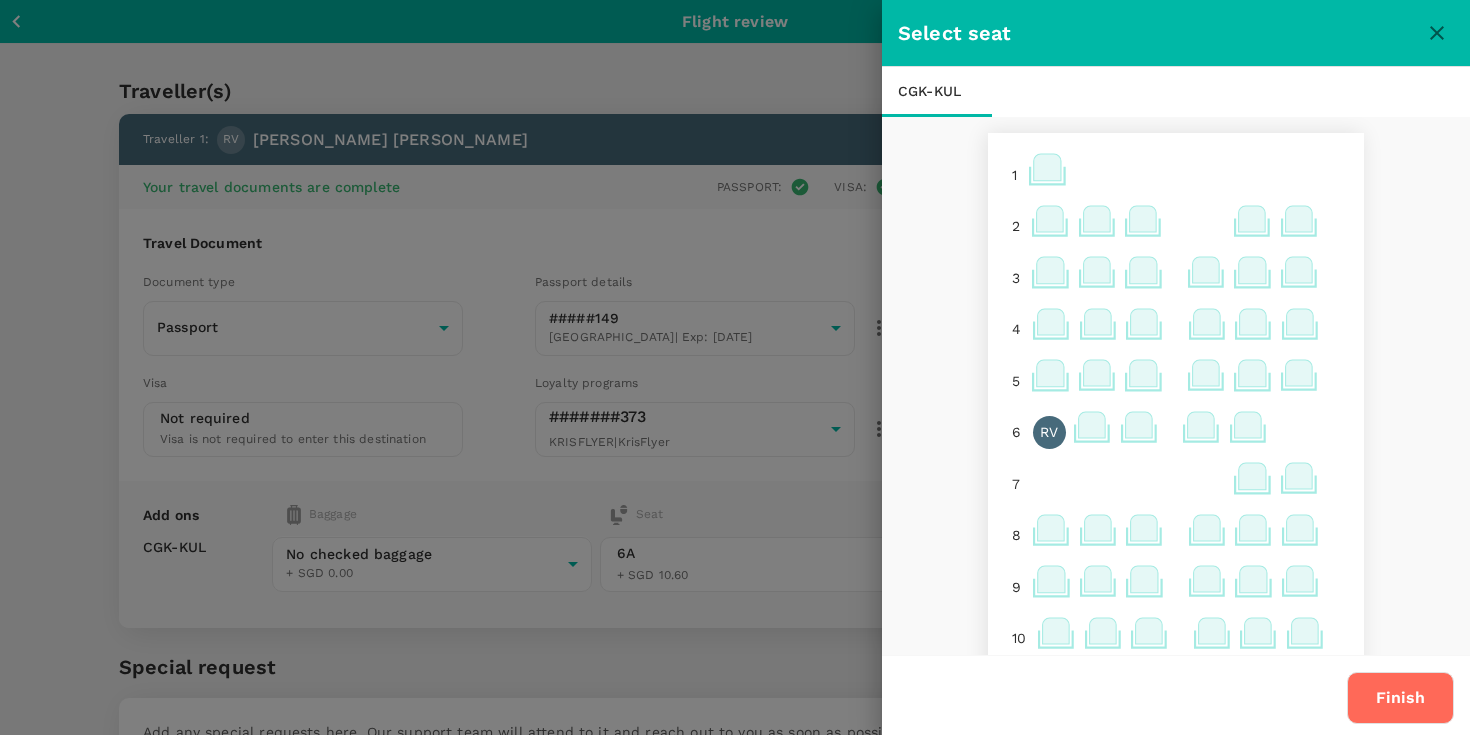 click 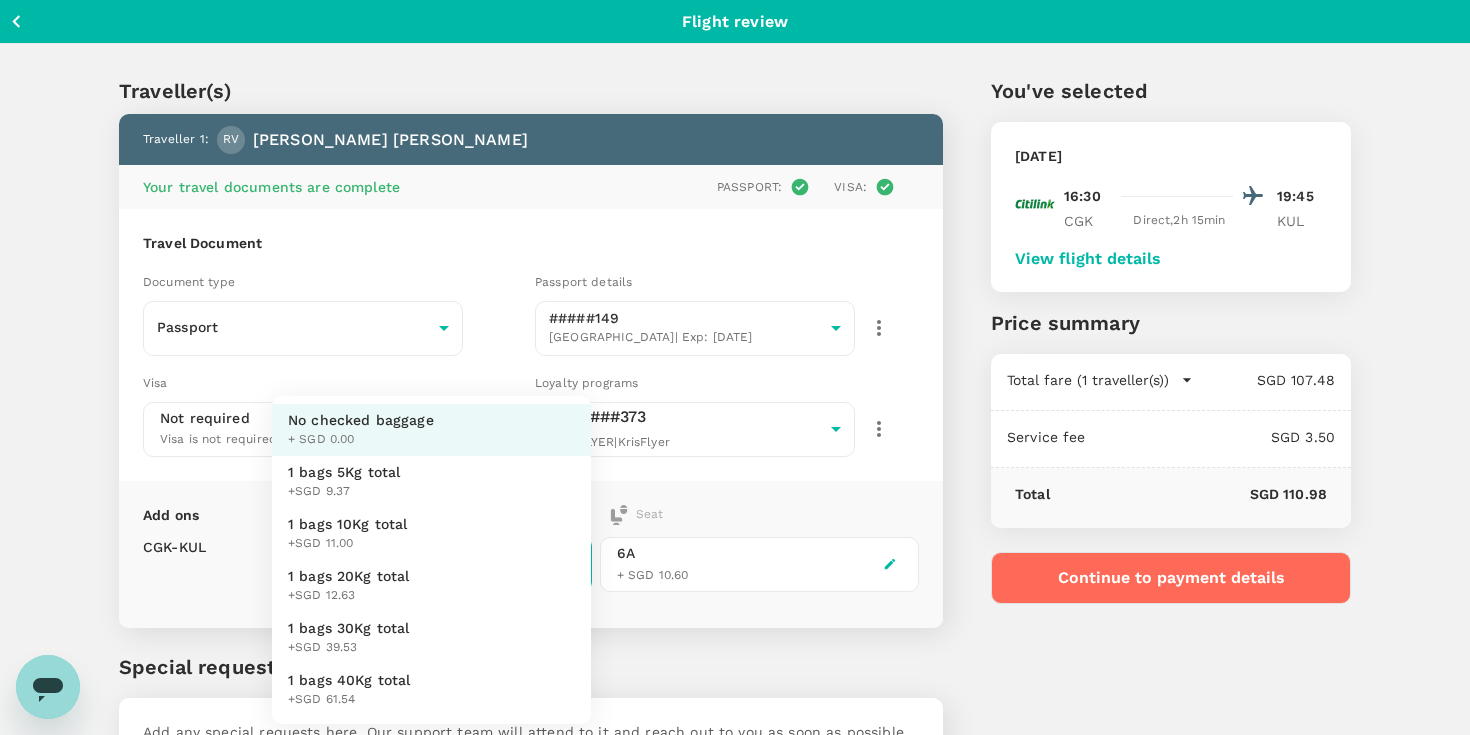 click on "Back to flight results Flight review Traveller(s) Traveller   1 : RV Richa   Valechha Your travel documents are complete Passport : Visa : Travel Document Document type Passport Passport ​ Passport details #####149 India  | Exp:   22 Nov 2031 60b60156-69bd-4989-9dea-85ae1e1ed936 ​ Visa Not required Visa is not required to enter this destination Loyalty programs #######373 KRISFLYER |  KrisFlyer 6c96f8b2-9302-4b79-b8f9-d4a62c290bba ​ Add ons Baggage Seat CGK  -  KUL No checked baggage + SGD 0.00 ​ 6A + SGD 10.60 Special request Add any special requests here. Our support team will attend to it and reach out to you as soon as possible. Add request You've selected Sunday, 03 Aug 2025 16:30 19:45 CGK Direct ,  2h 15min KUL View flight details Price summary Total fare (1 traveller(s)) SGD 107.48 Air fare SGD 96.88 Baggage fee SGD 0.00 Seat fee SGD 10.60 Service fee SGD 3.50 Total SGD 110.98 Continue to payment details Version 3.48.2 Privacy Policy Terms of Use Help Centre View details Edit Add new +SGD 9.37" at bounding box center [735, 442] 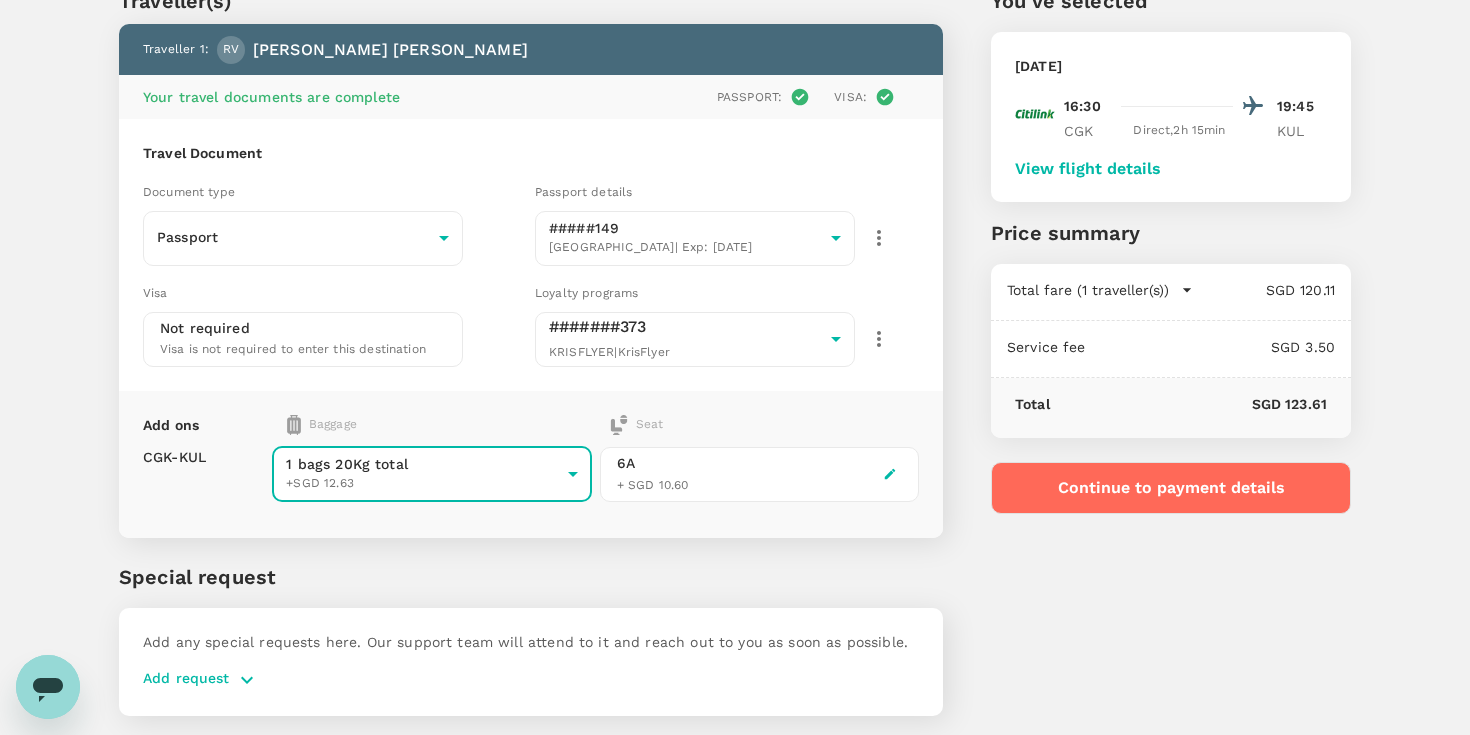 scroll, scrollTop: 146, scrollLeft: 0, axis: vertical 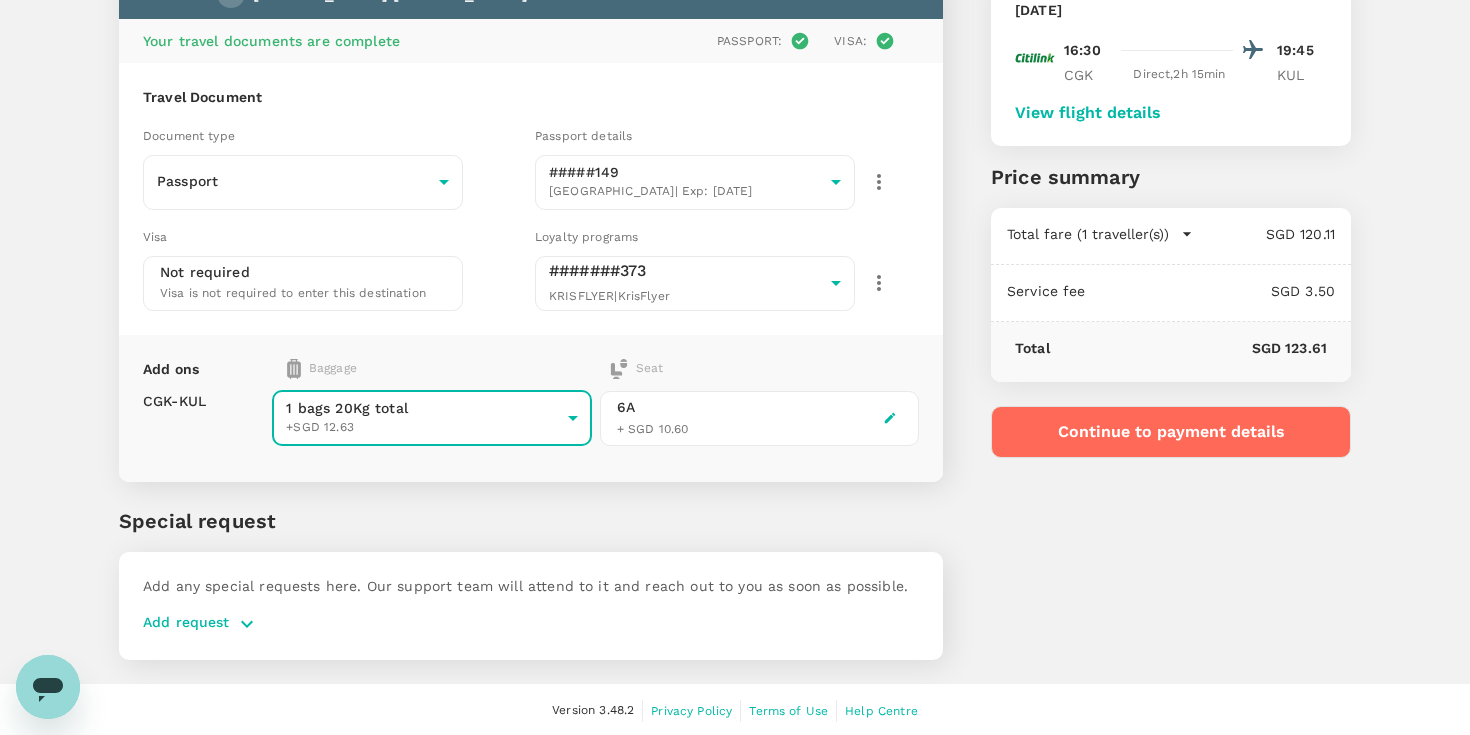 click 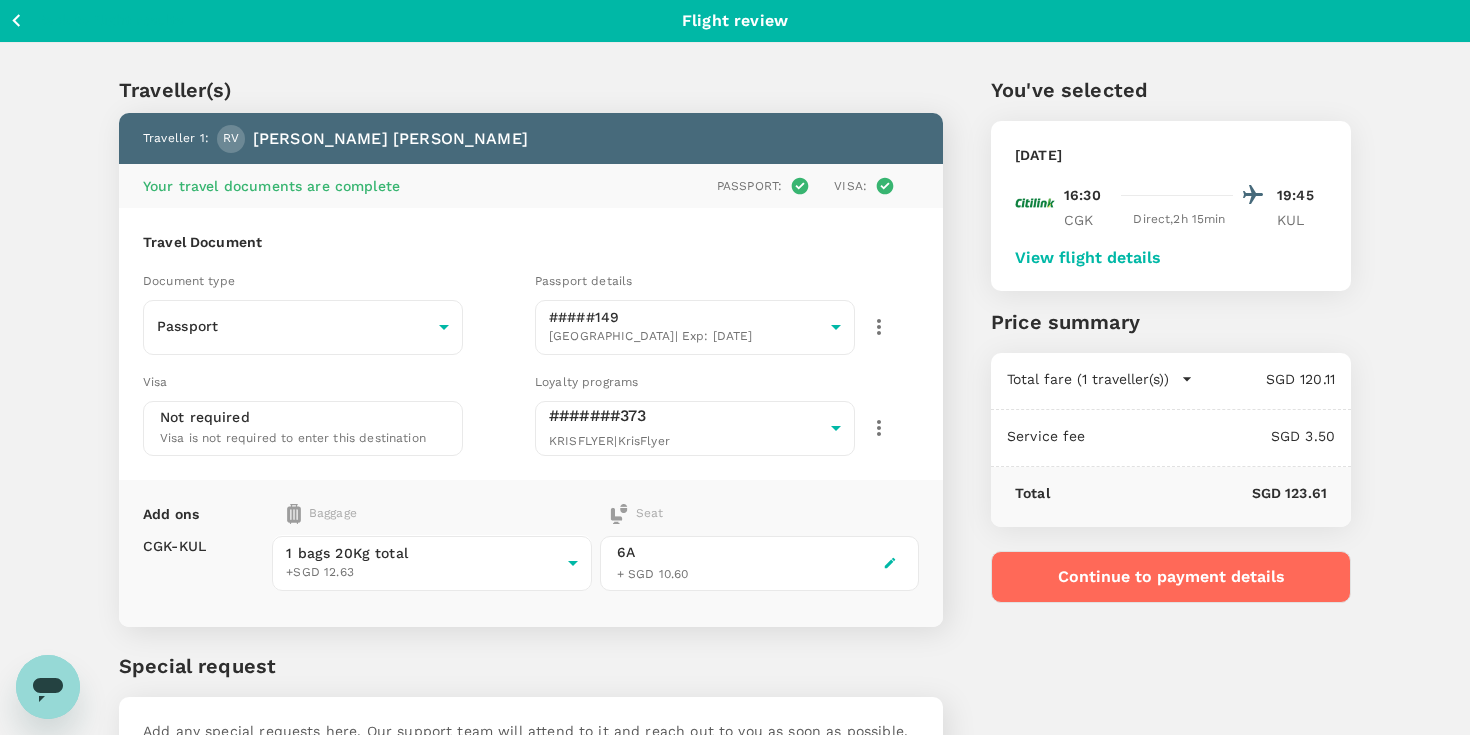 scroll, scrollTop: 0, scrollLeft: 0, axis: both 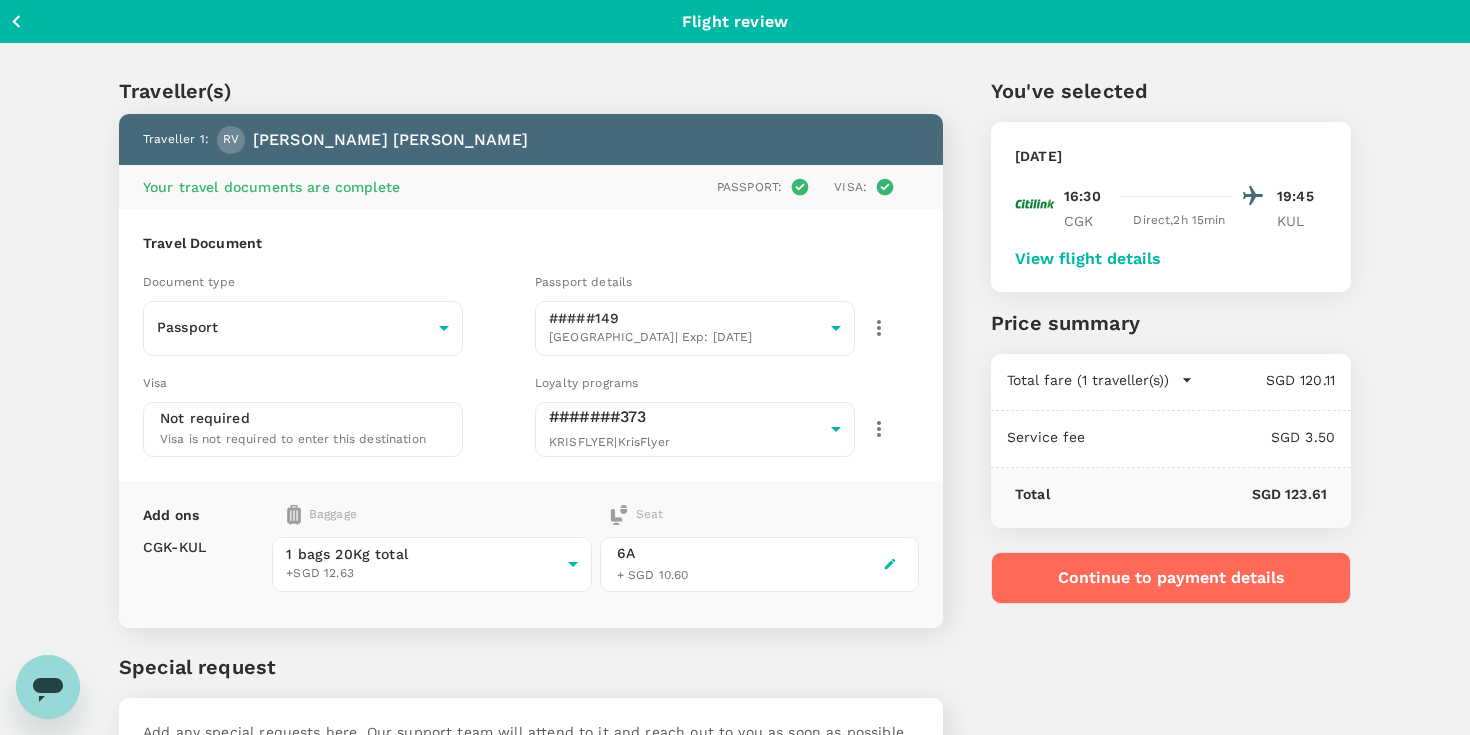 click on "Continue to payment details" at bounding box center [1171, 578] 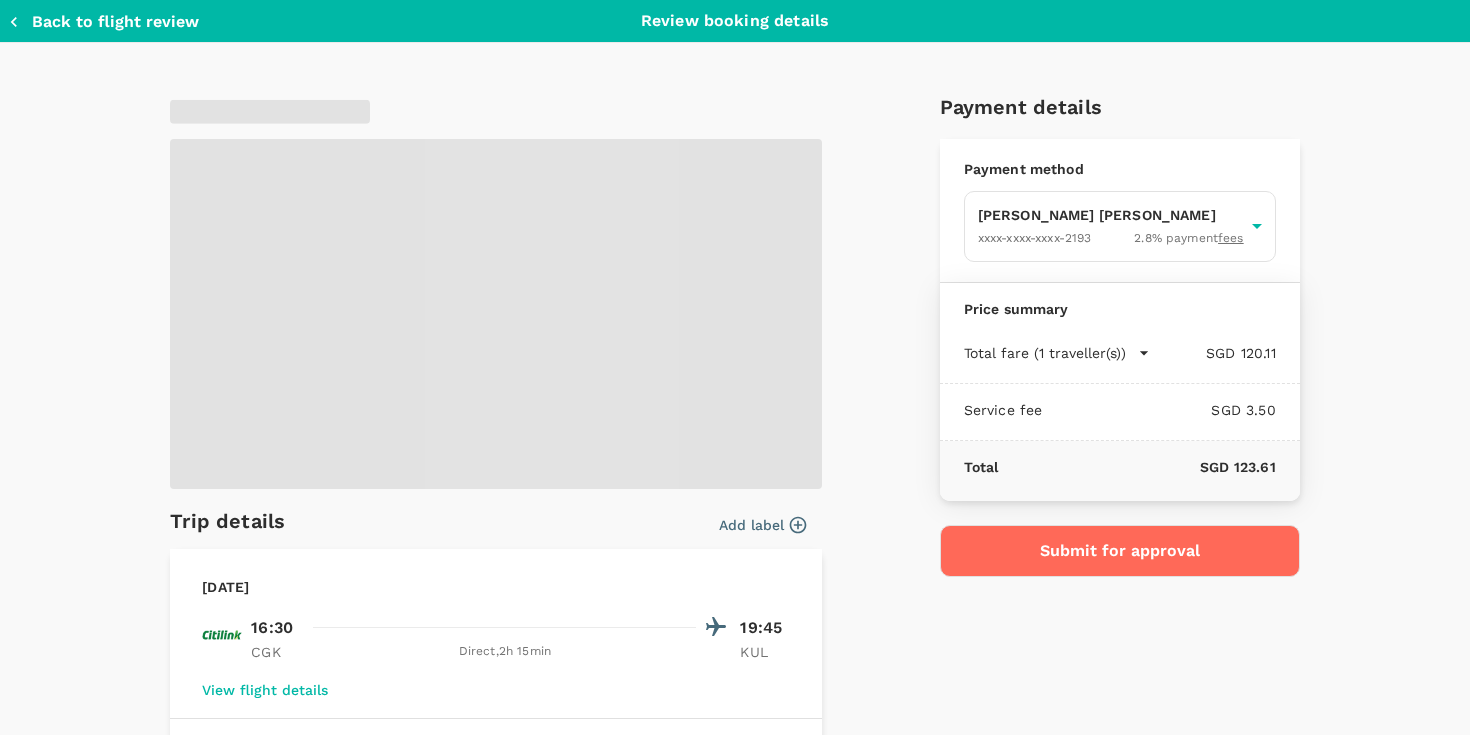 type on "9e3f84f6-e8e2-4b84-9802-540fead0bac2" 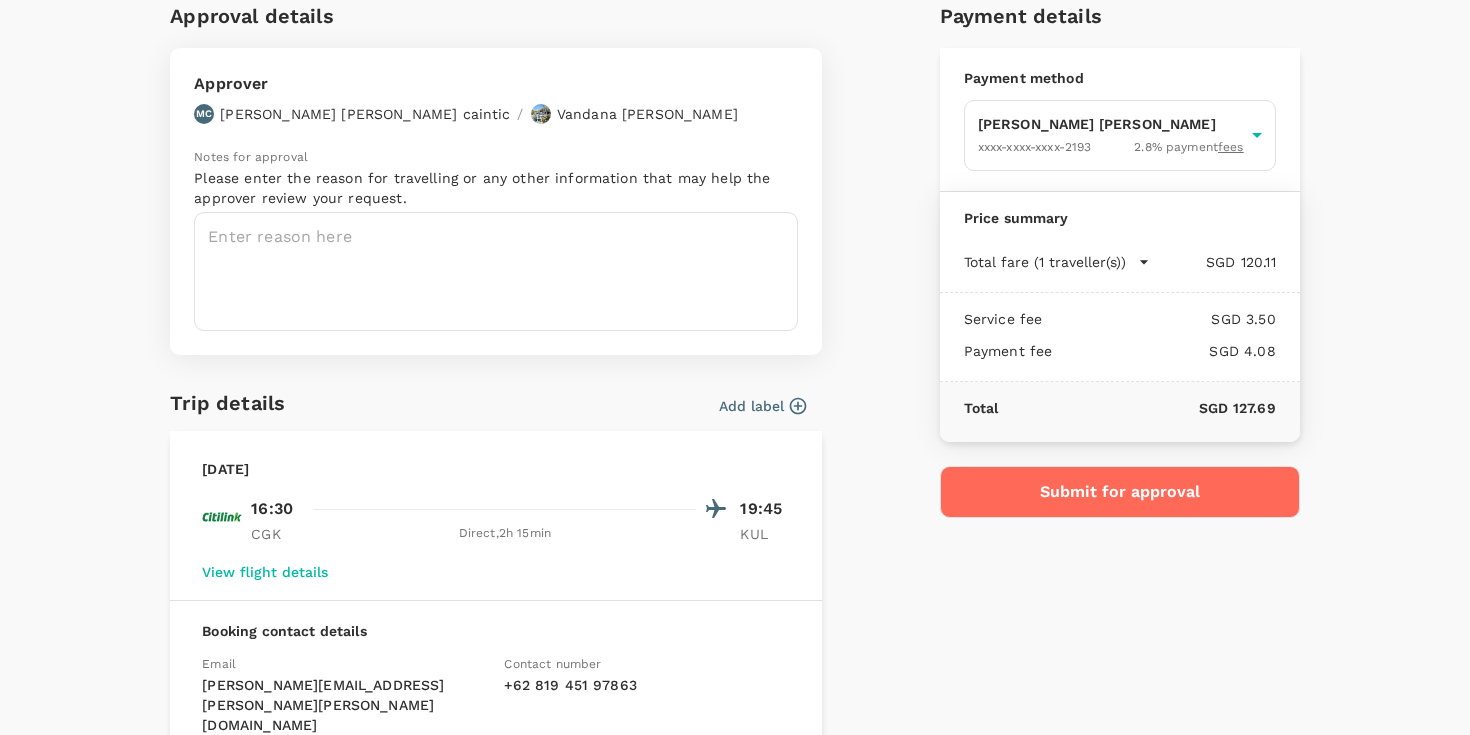 scroll, scrollTop: 0, scrollLeft: 0, axis: both 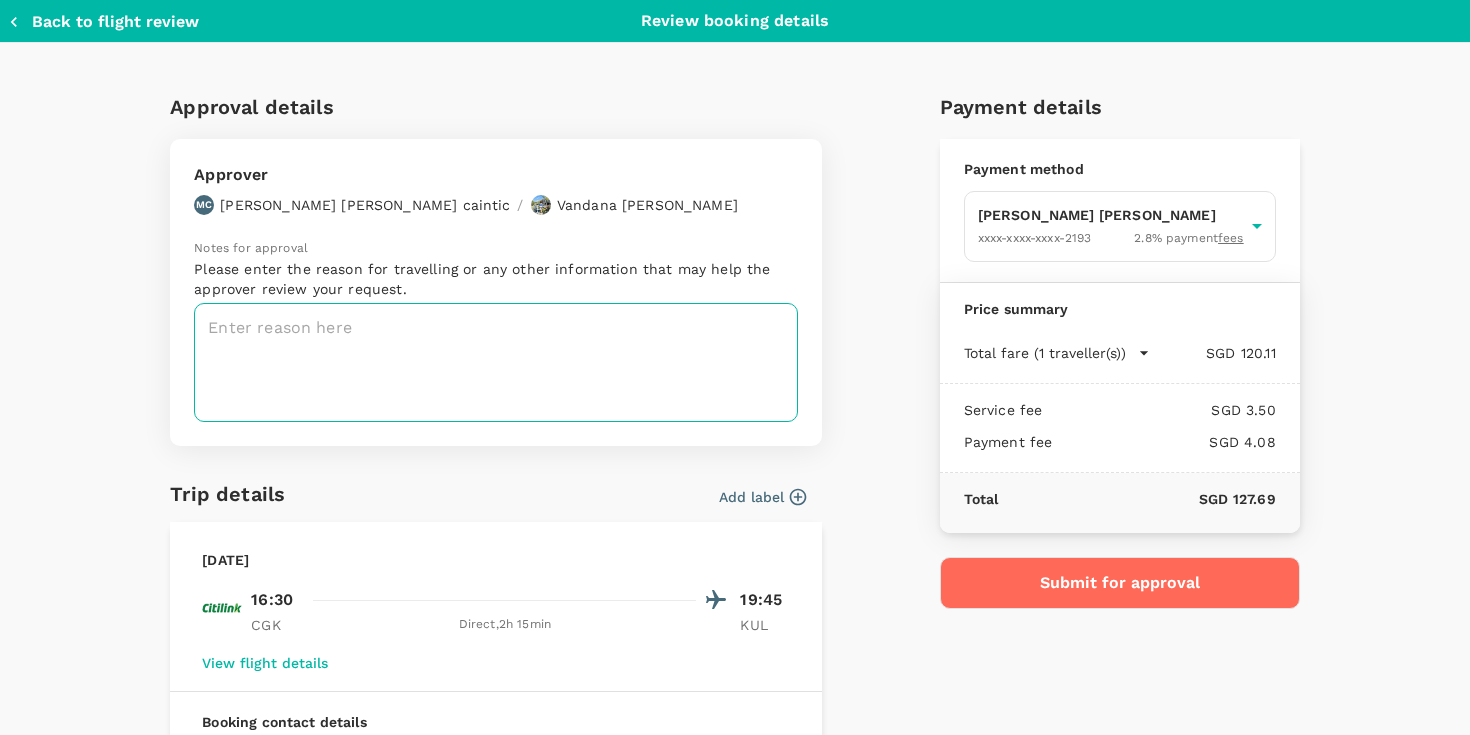 click at bounding box center (496, 362) 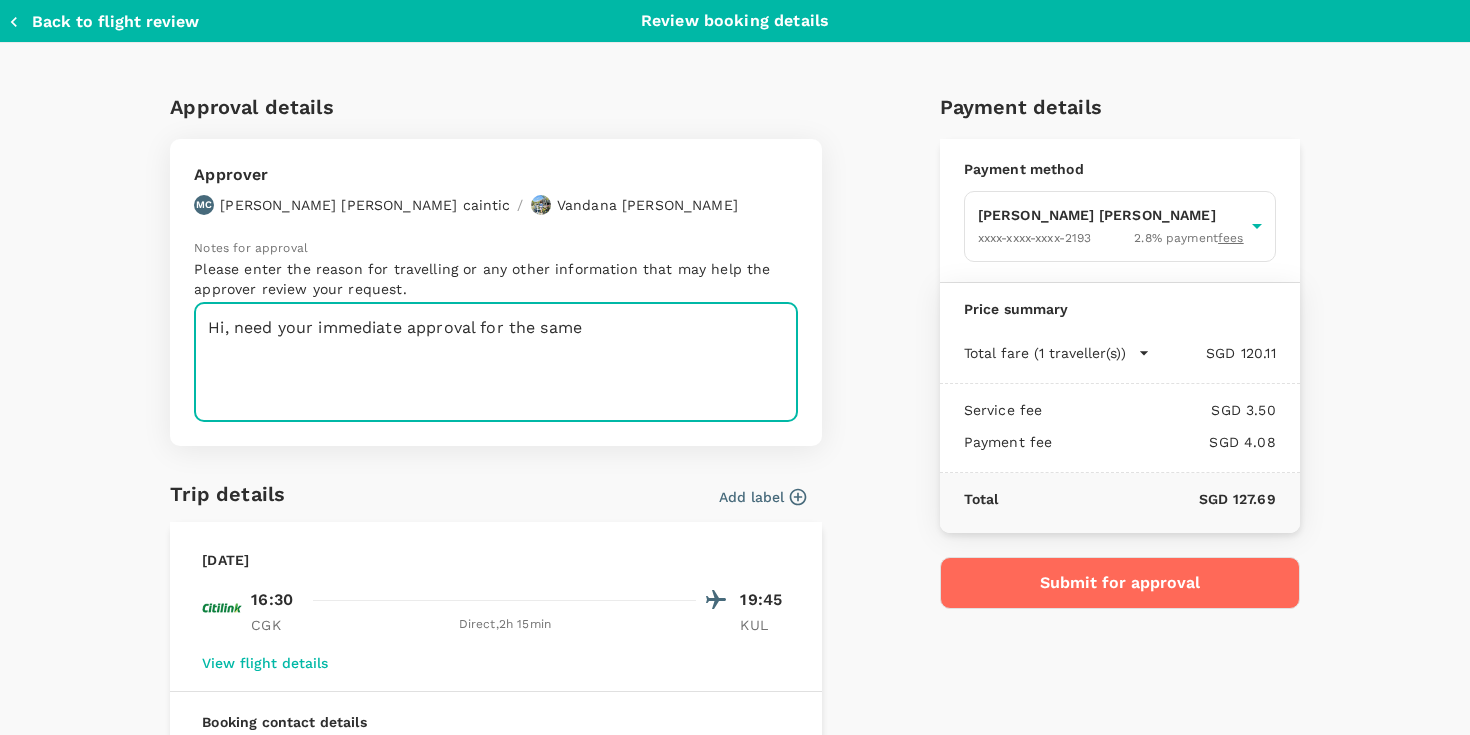 type on "Hi, need your immediate approval for the same" 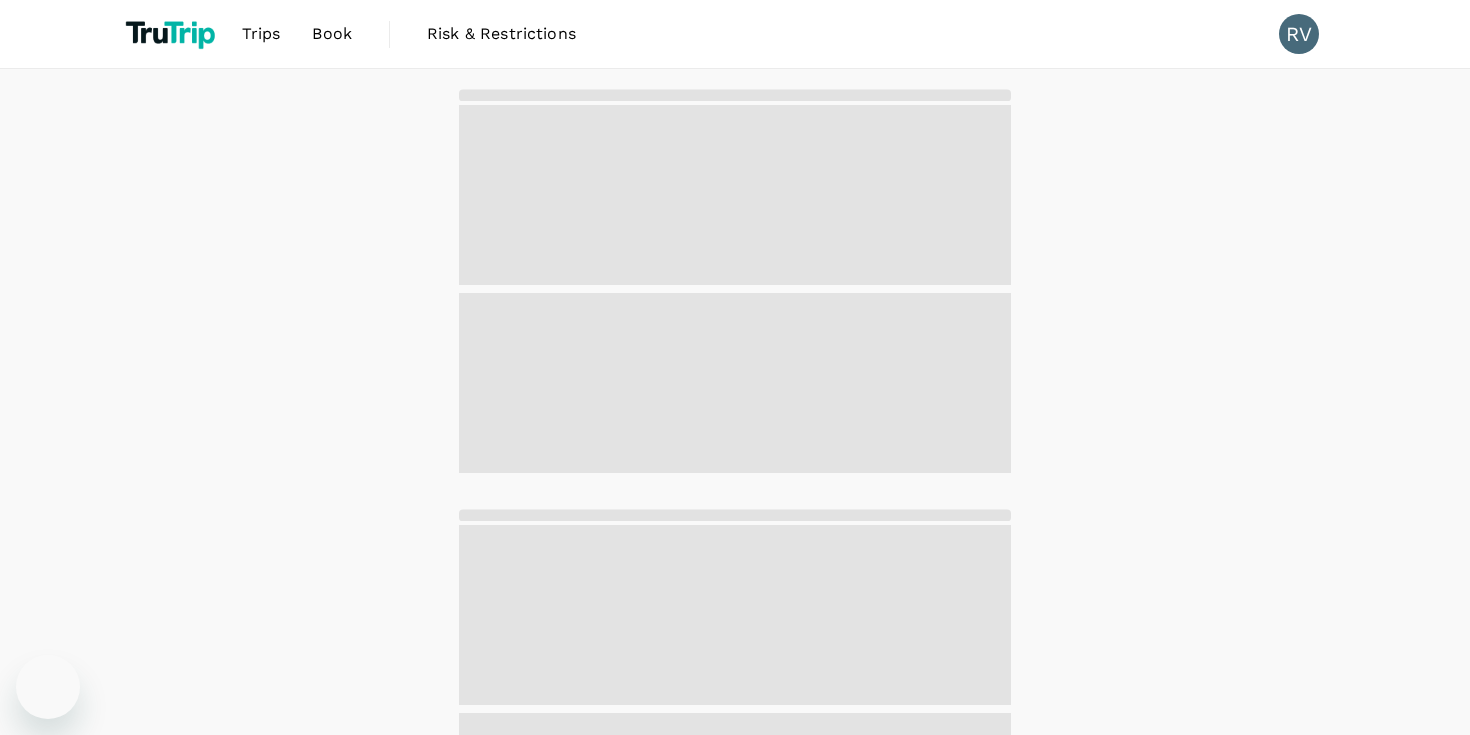 scroll, scrollTop: 0, scrollLeft: 0, axis: both 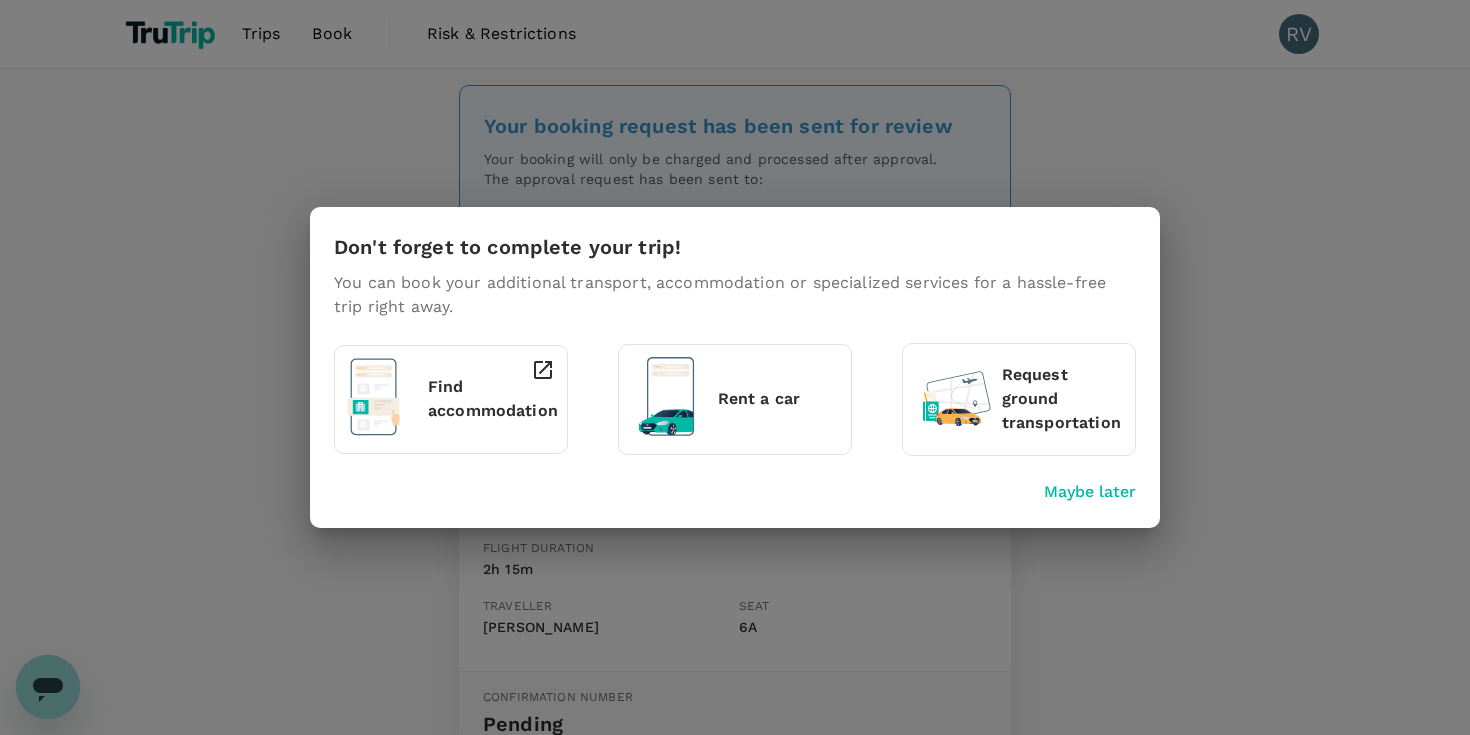 click on "Maybe later" at bounding box center [1090, 492] 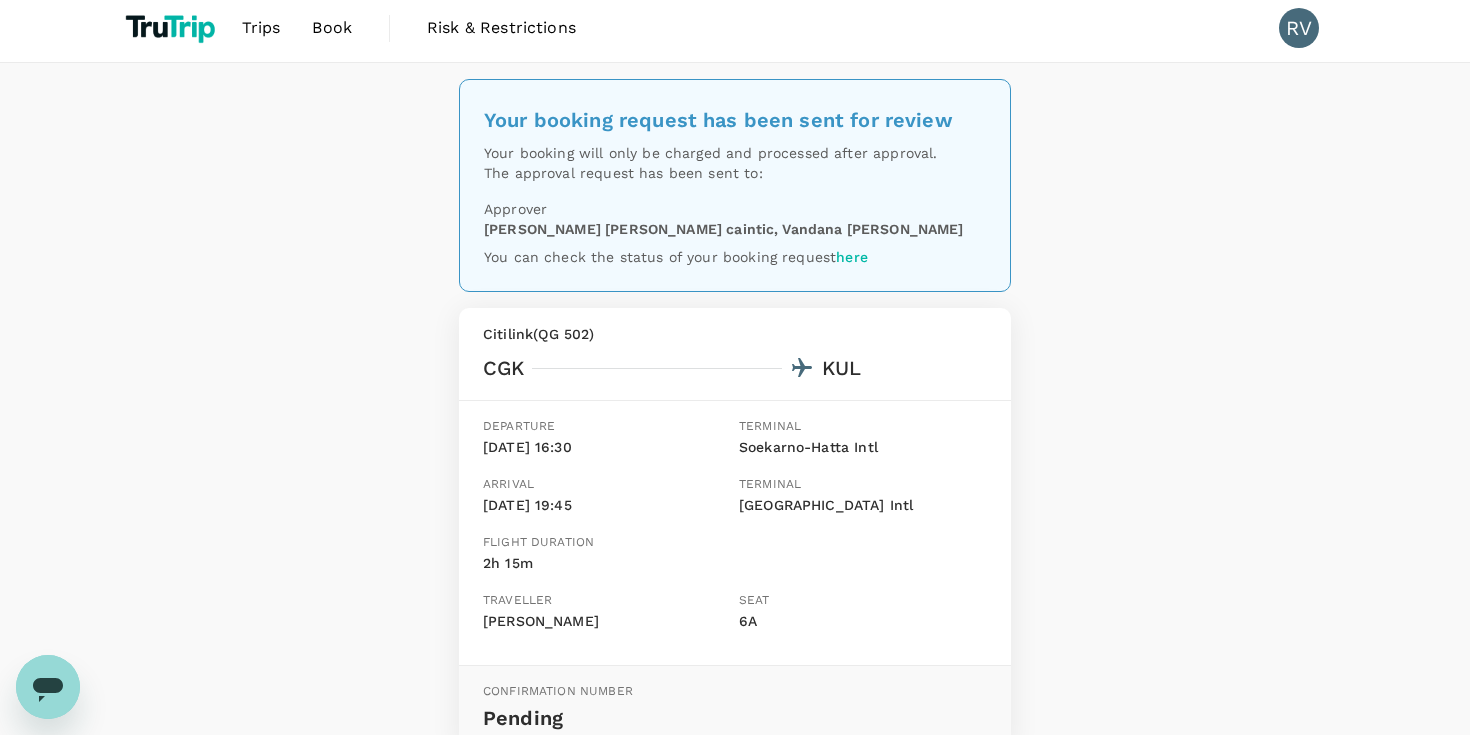 scroll, scrollTop: 0, scrollLeft: 0, axis: both 